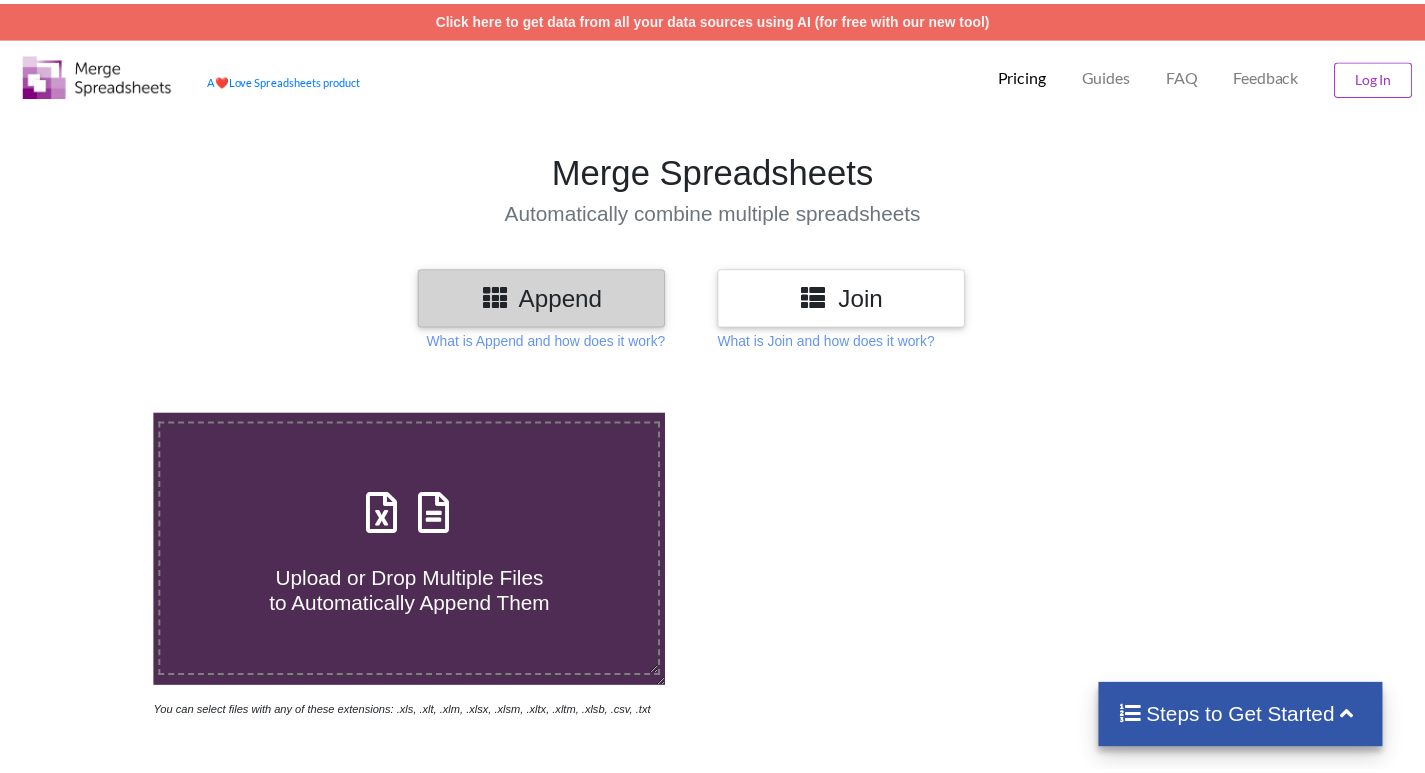 scroll, scrollTop: 0, scrollLeft: 0, axis: both 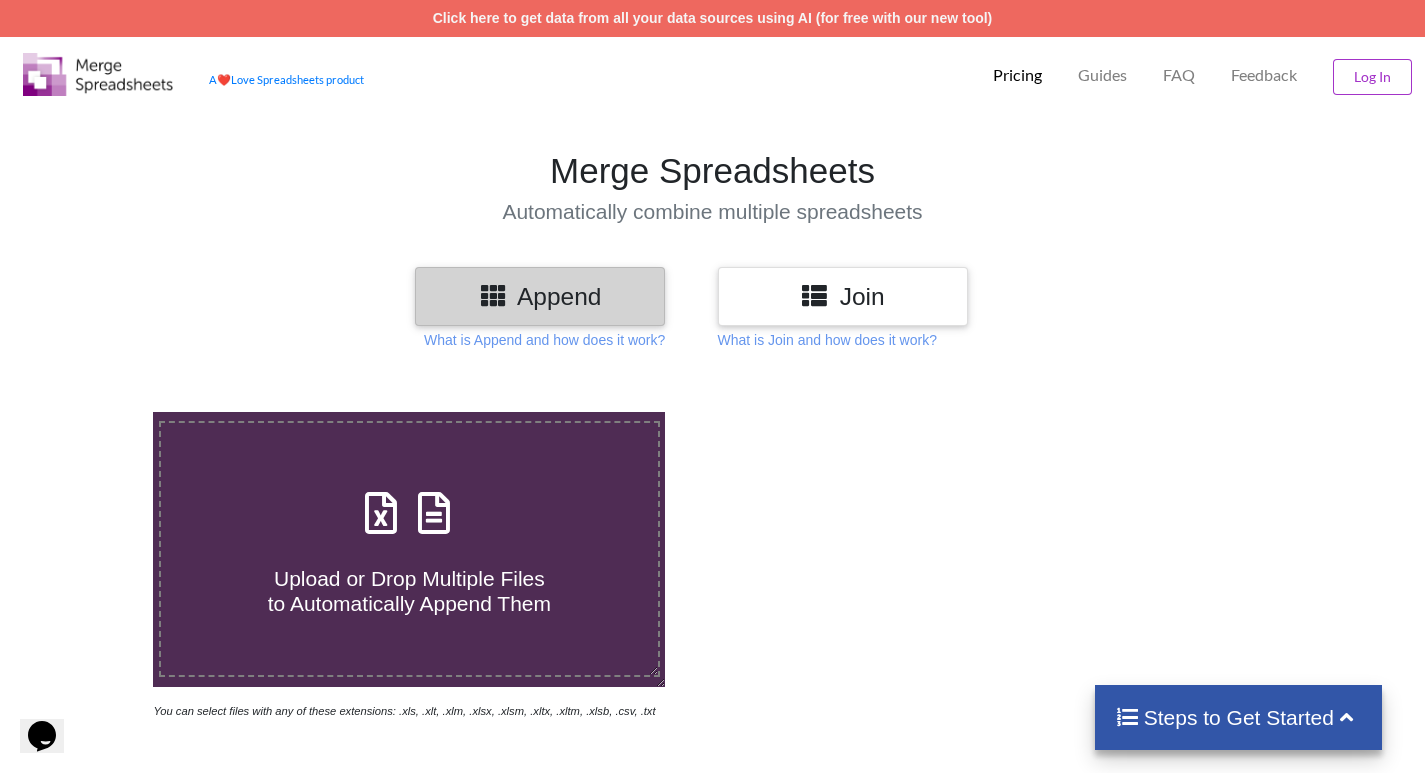 click at bounding box center (409, 514) 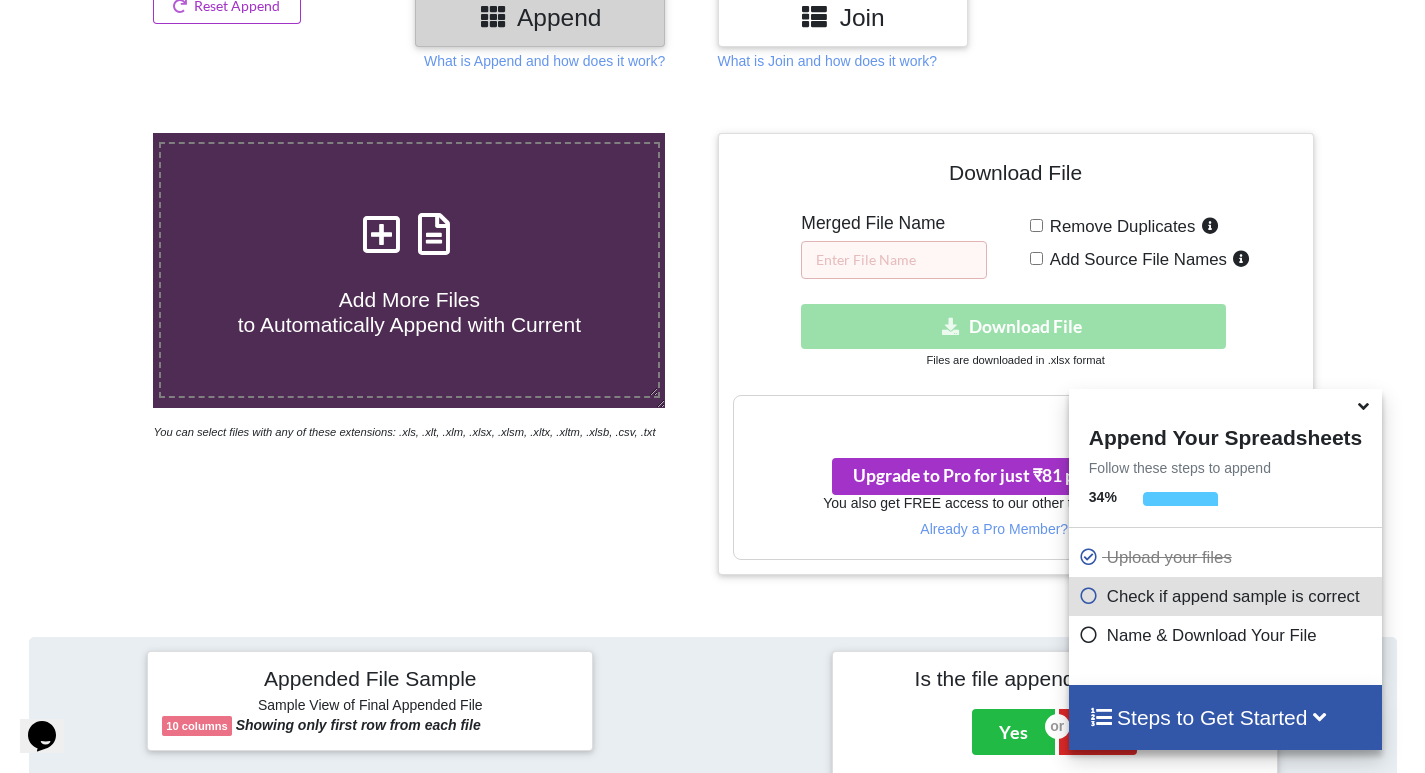scroll, scrollTop: 315, scrollLeft: 0, axis: vertical 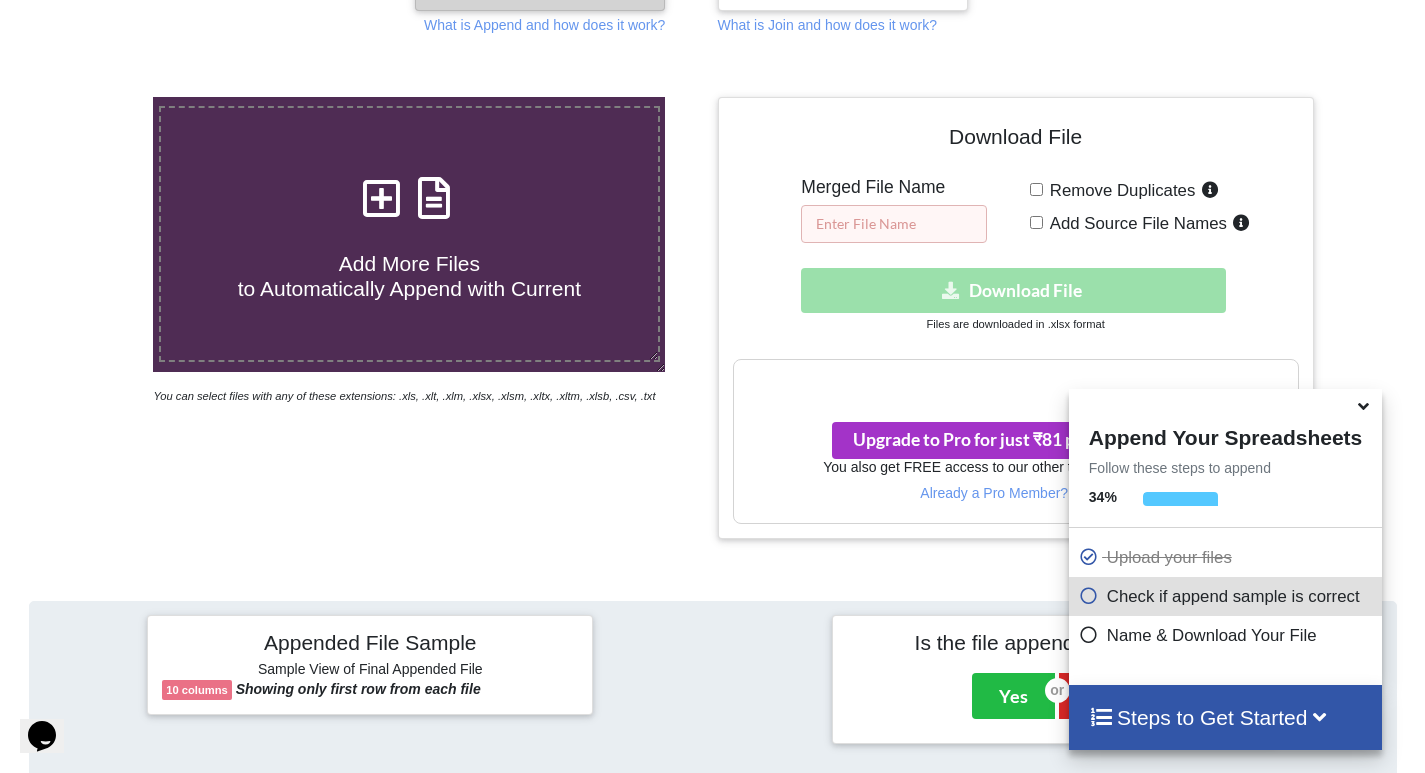 click at bounding box center [894, 224] 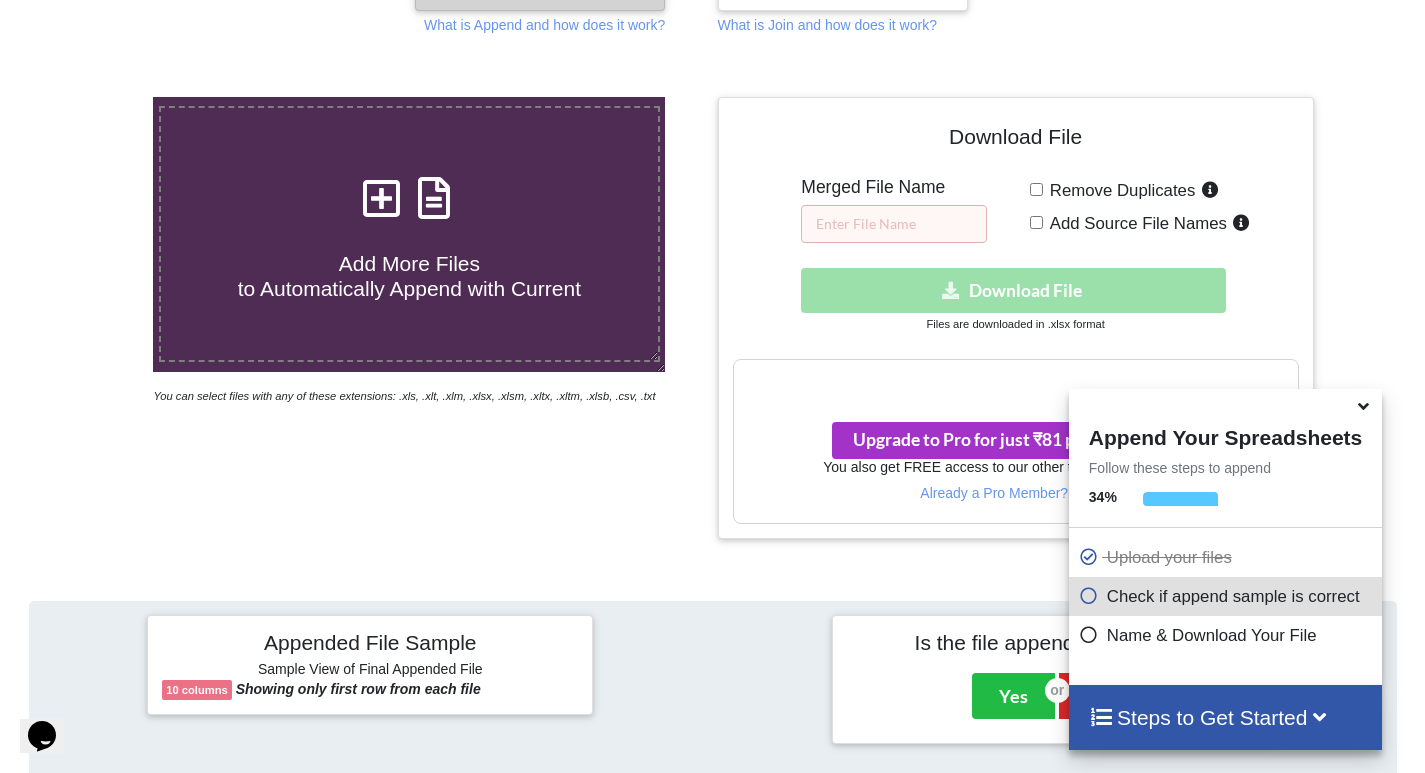 click on "Download hidden Download File" at bounding box center (1016, 290) 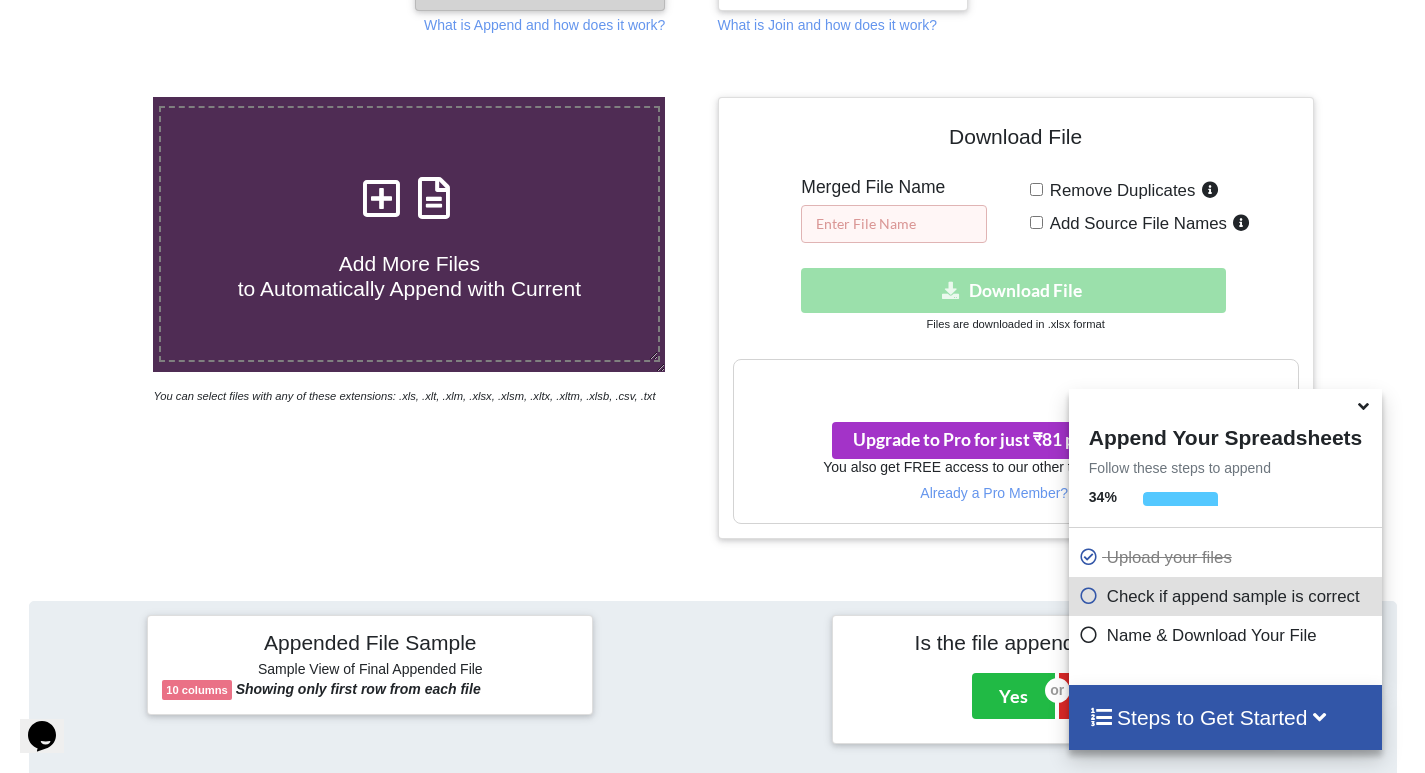 click at bounding box center (894, 224) 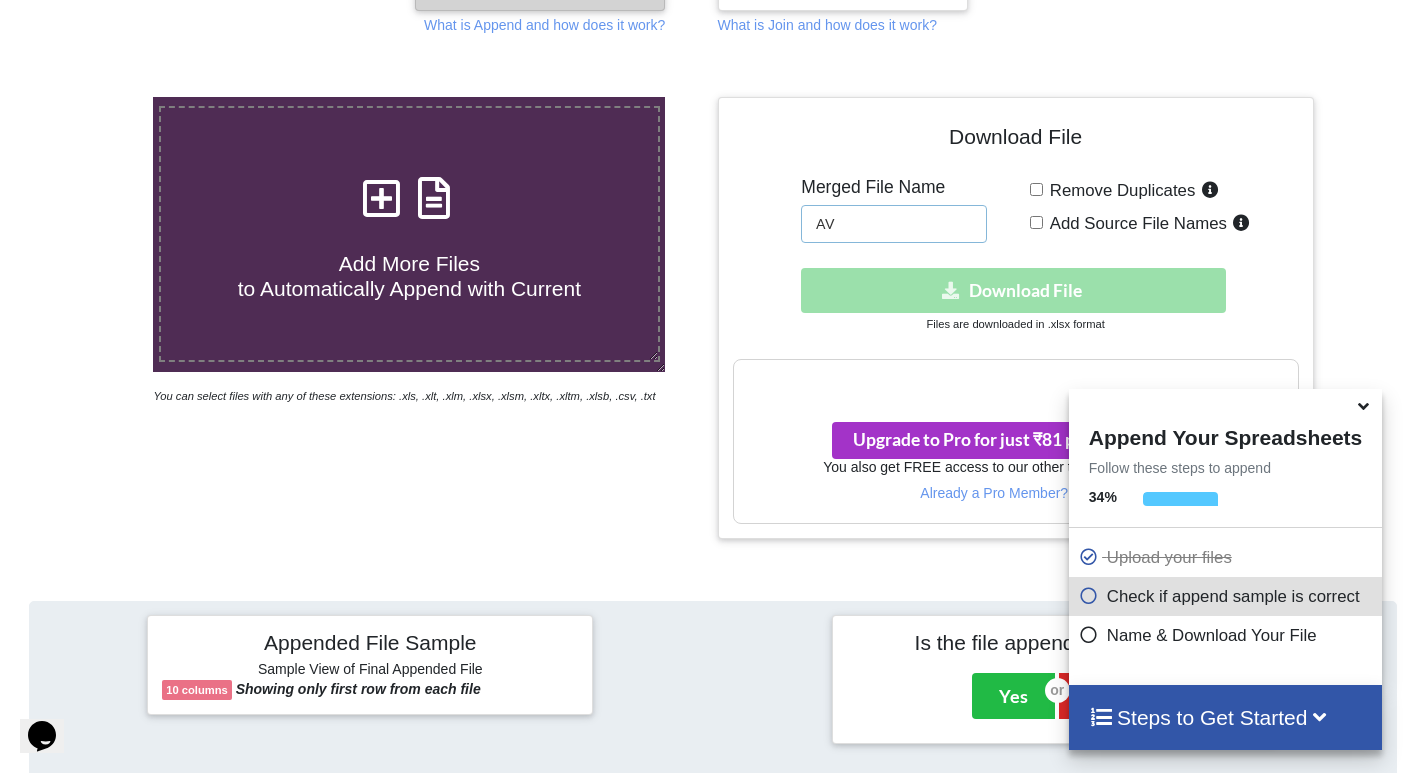 type on "A" 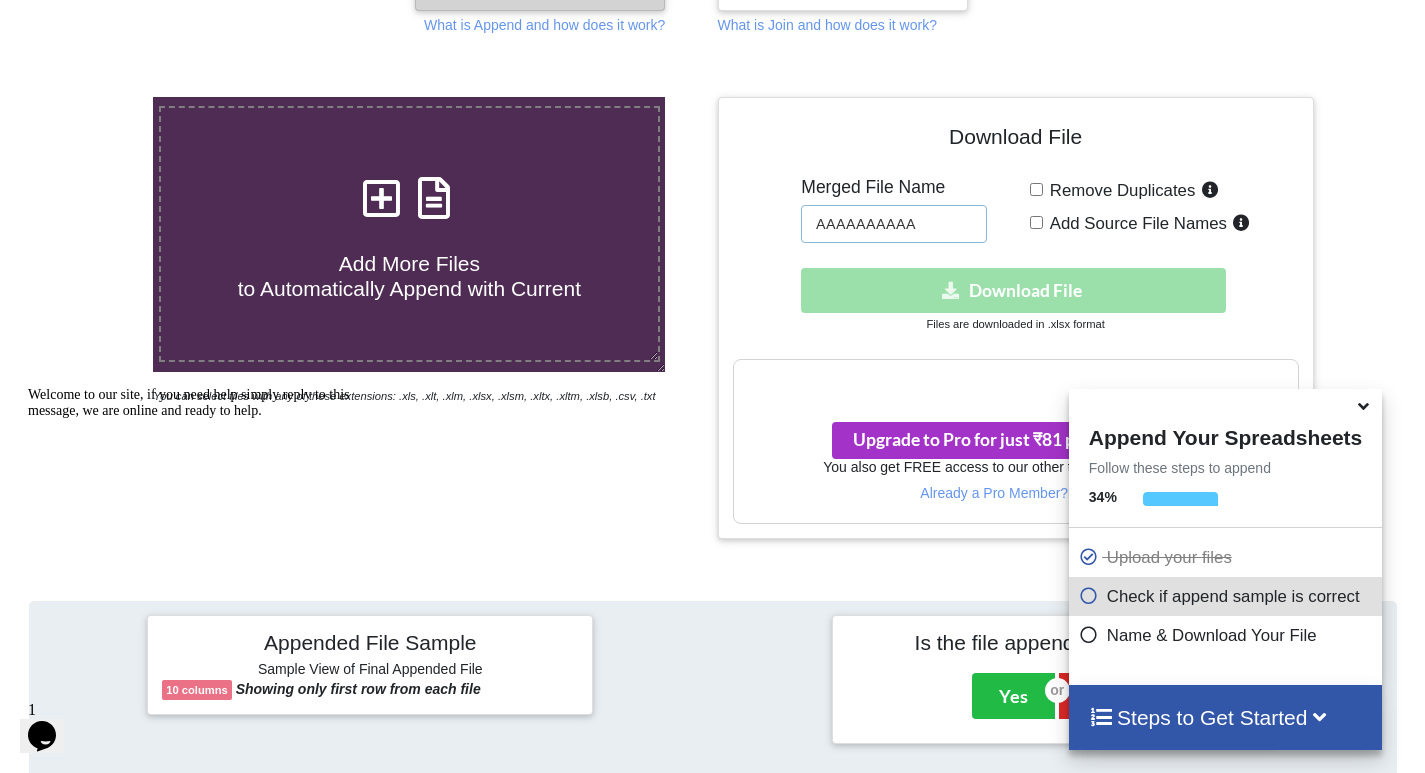 type on "AAAAAAAAAA" 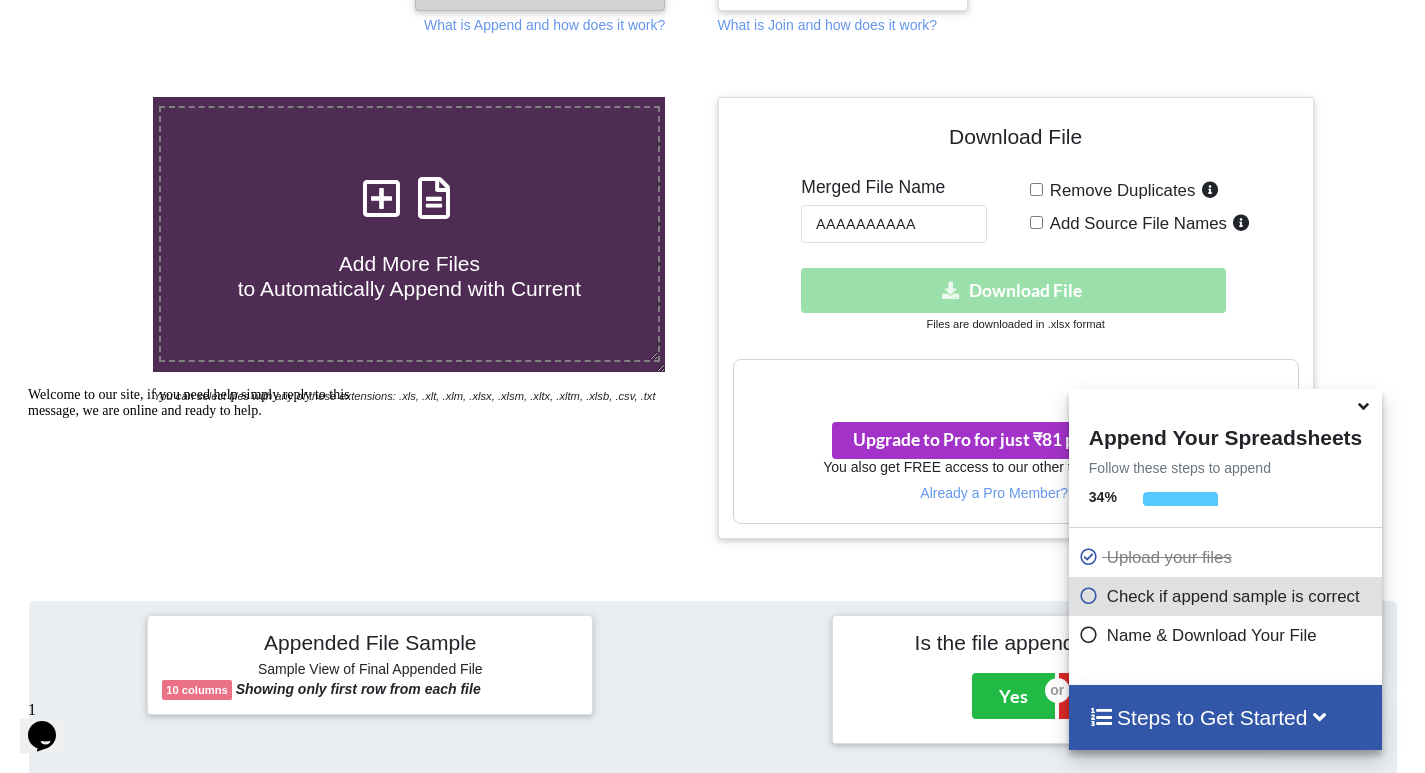 click on "Download hidden Download File" at bounding box center [1016, 290] 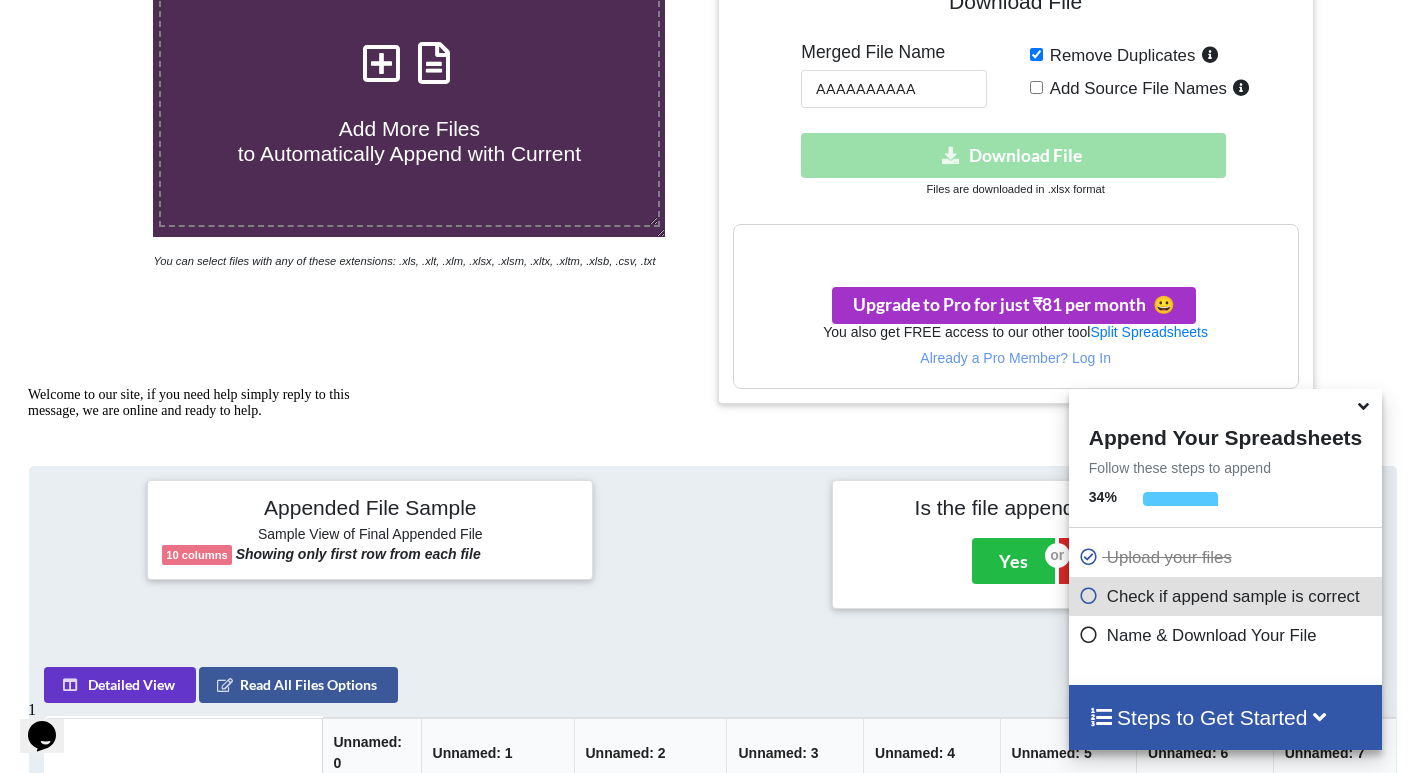 scroll, scrollTop: 415, scrollLeft: 0, axis: vertical 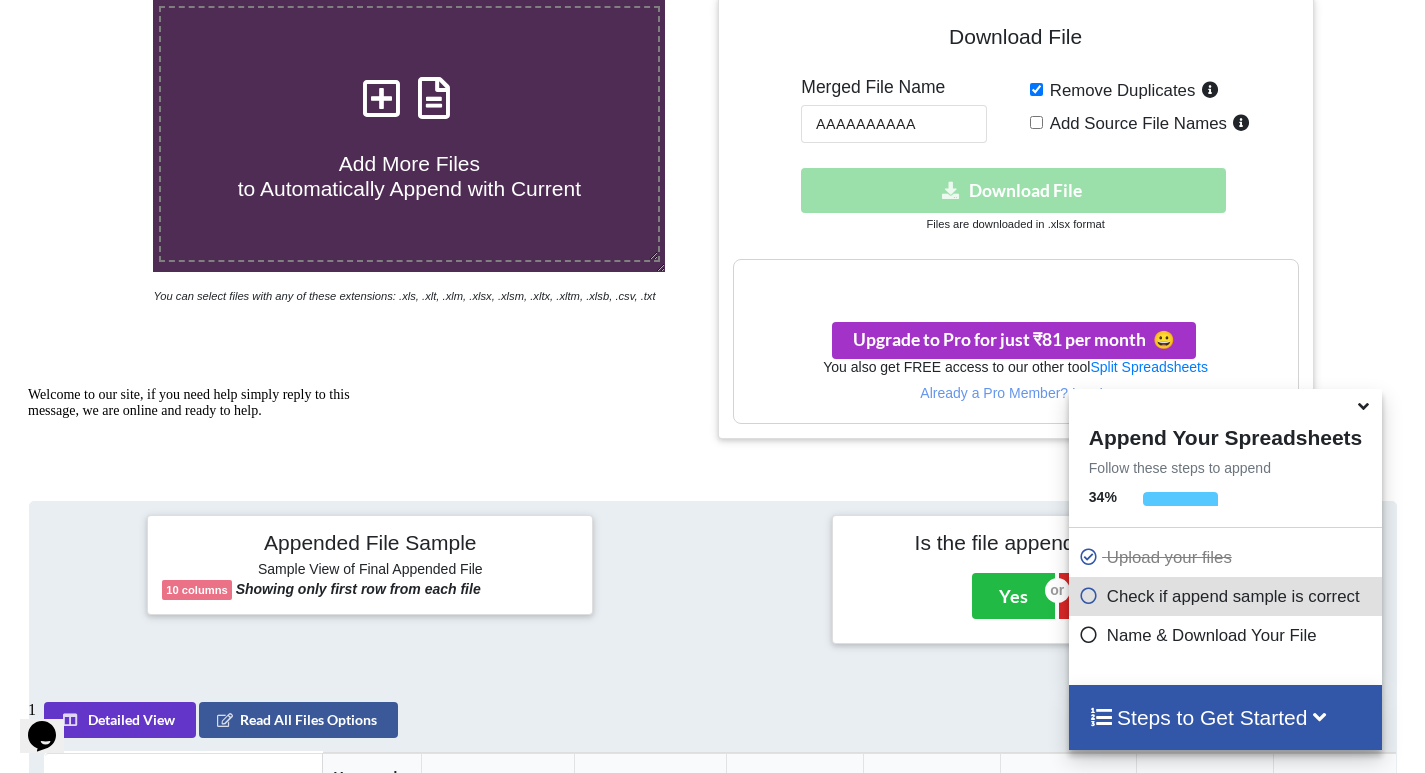 click on "Add Source File Names" at bounding box center [1036, 122] 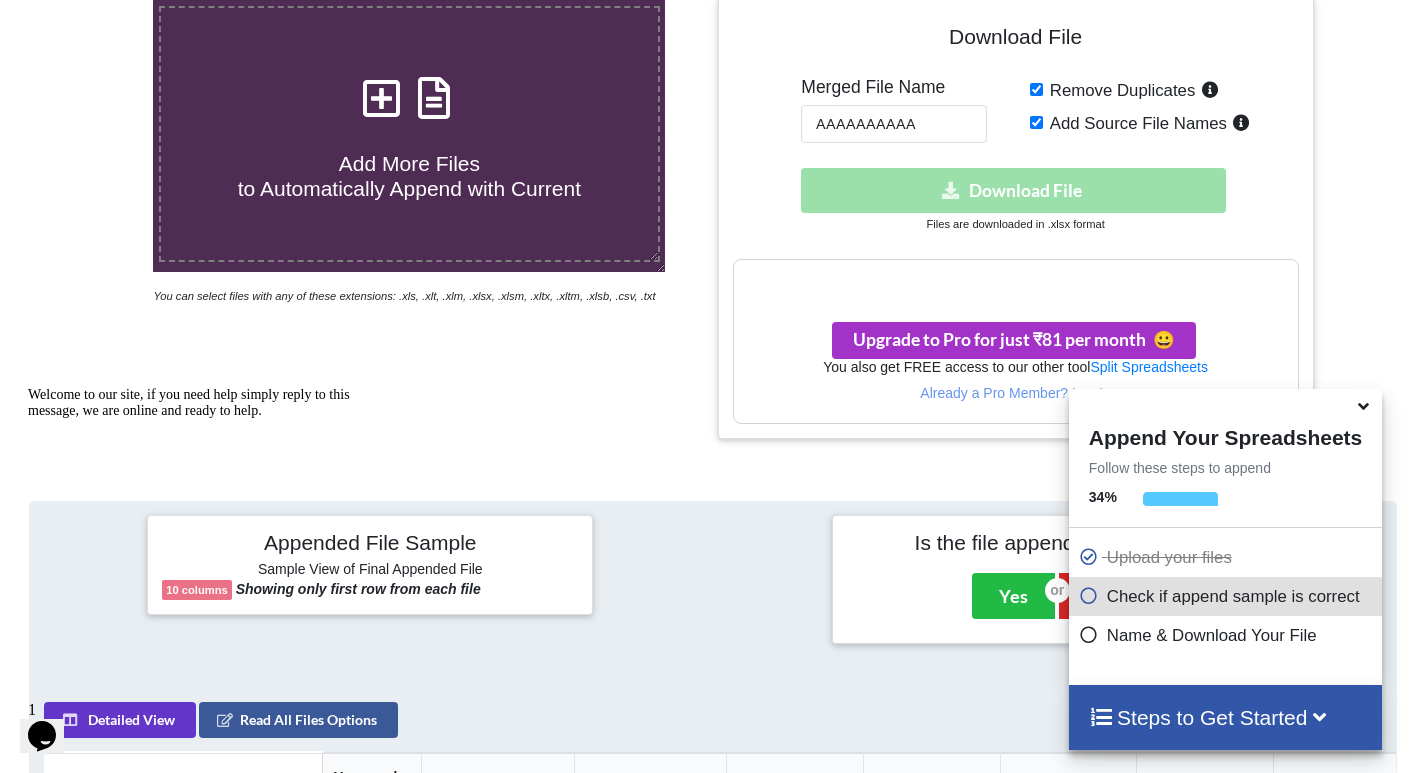 click on "Download hidden Download File" at bounding box center (1016, 190) 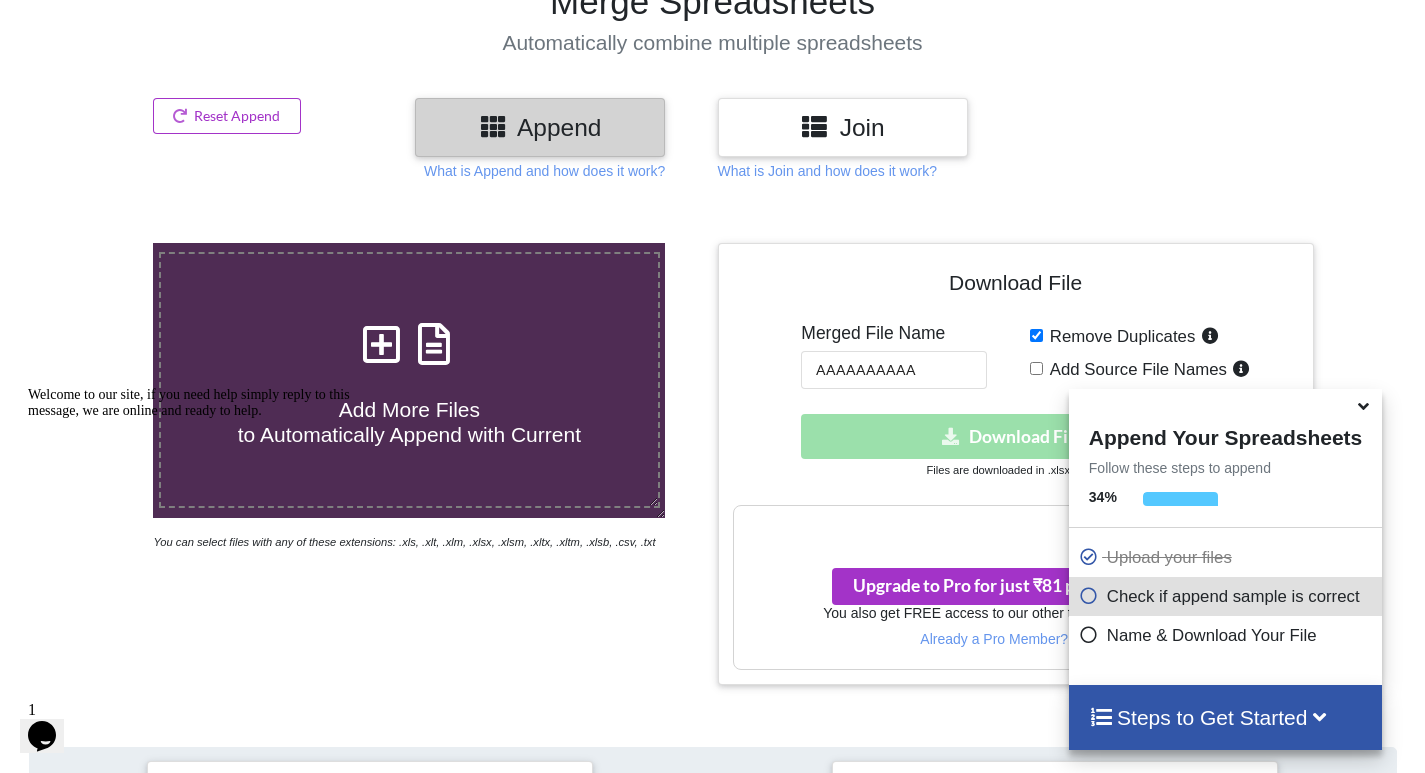 scroll, scrollTop: 160, scrollLeft: 0, axis: vertical 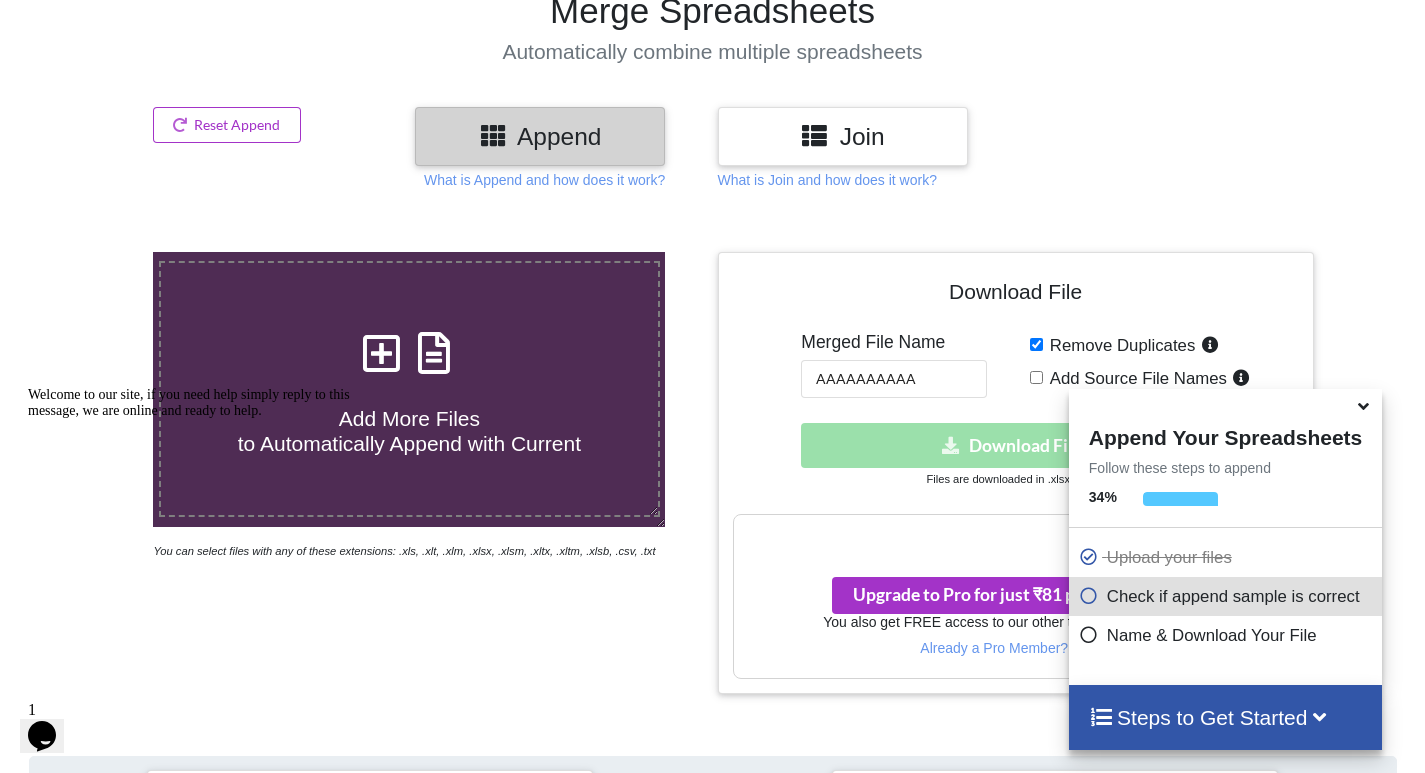 click on "Automatically combine multiple spreadsheets" at bounding box center (712, 51) 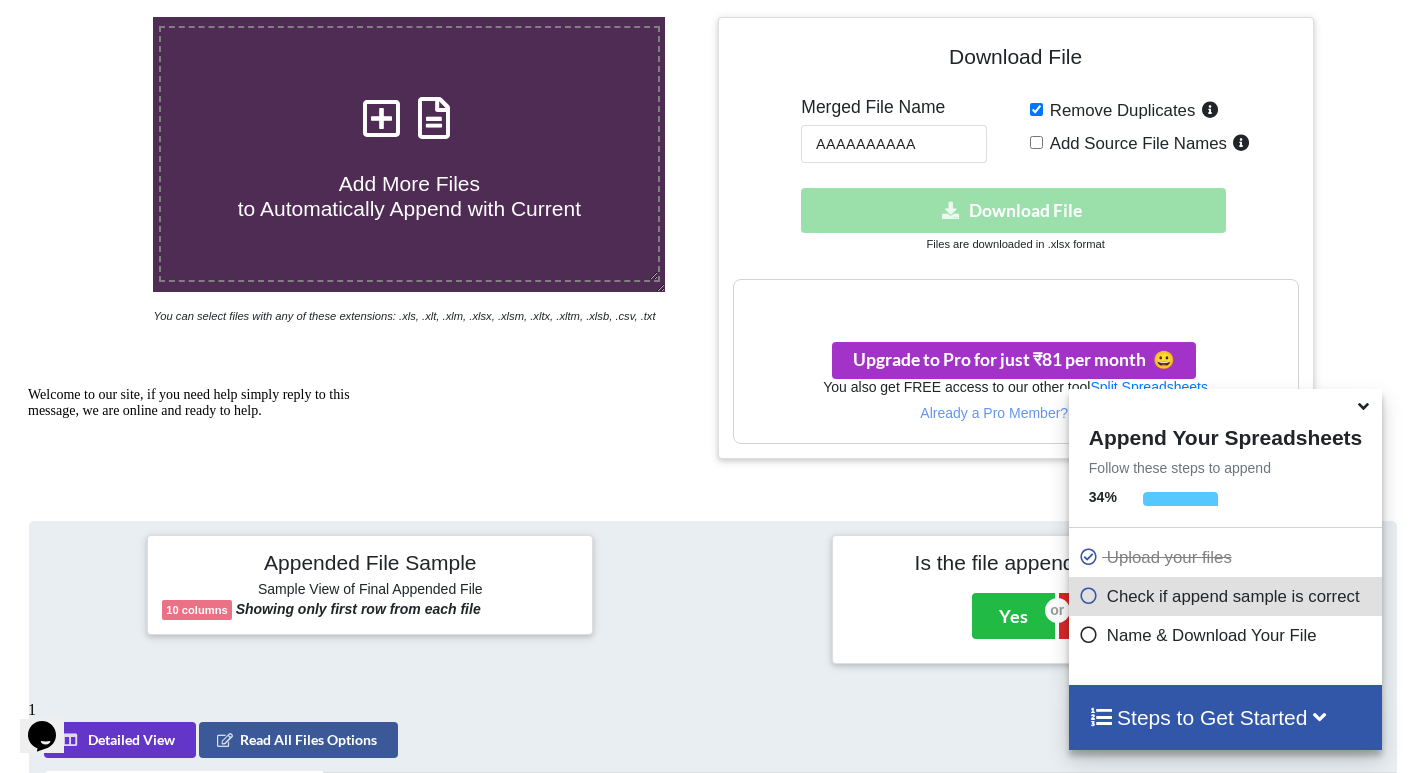 scroll, scrollTop: 360, scrollLeft: 0, axis: vertical 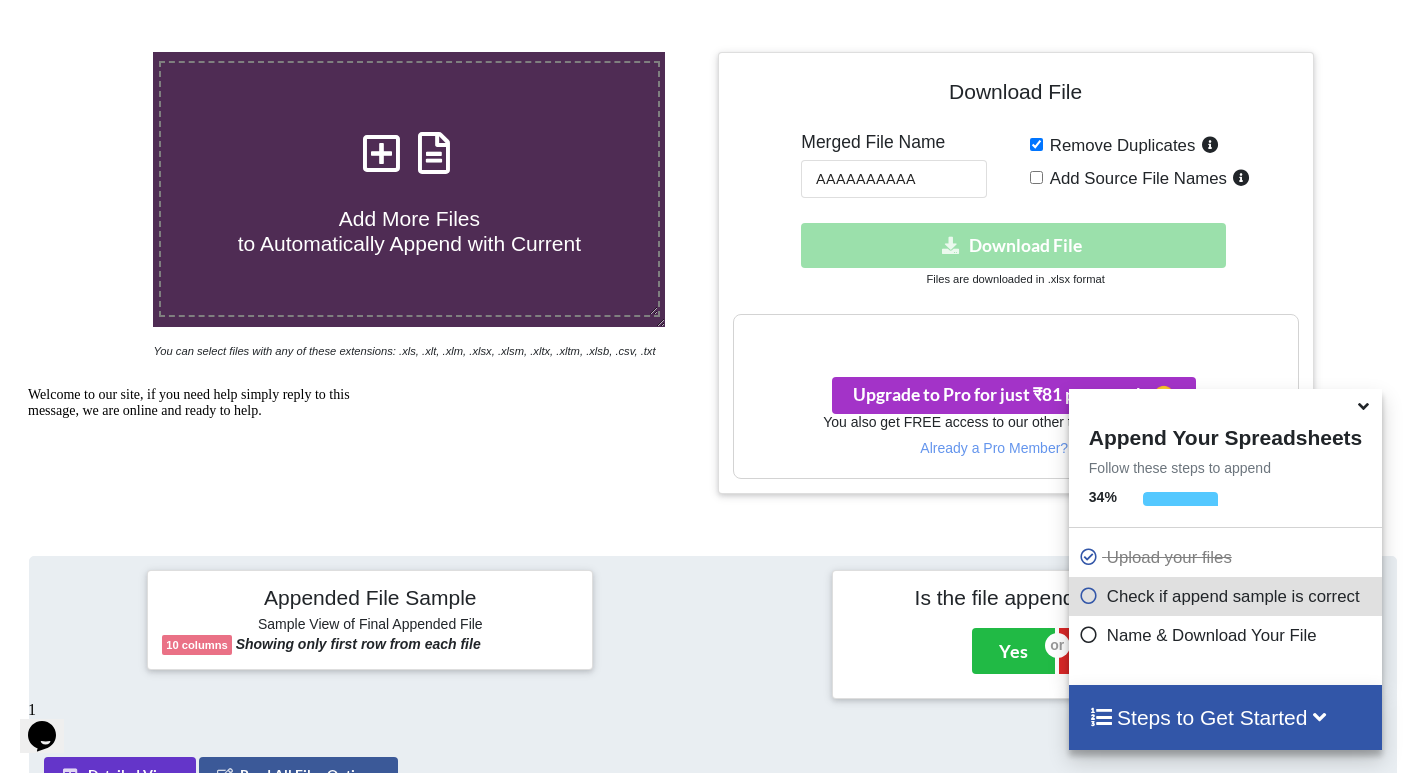click on "Download hidden Download File" at bounding box center (1016, 245) 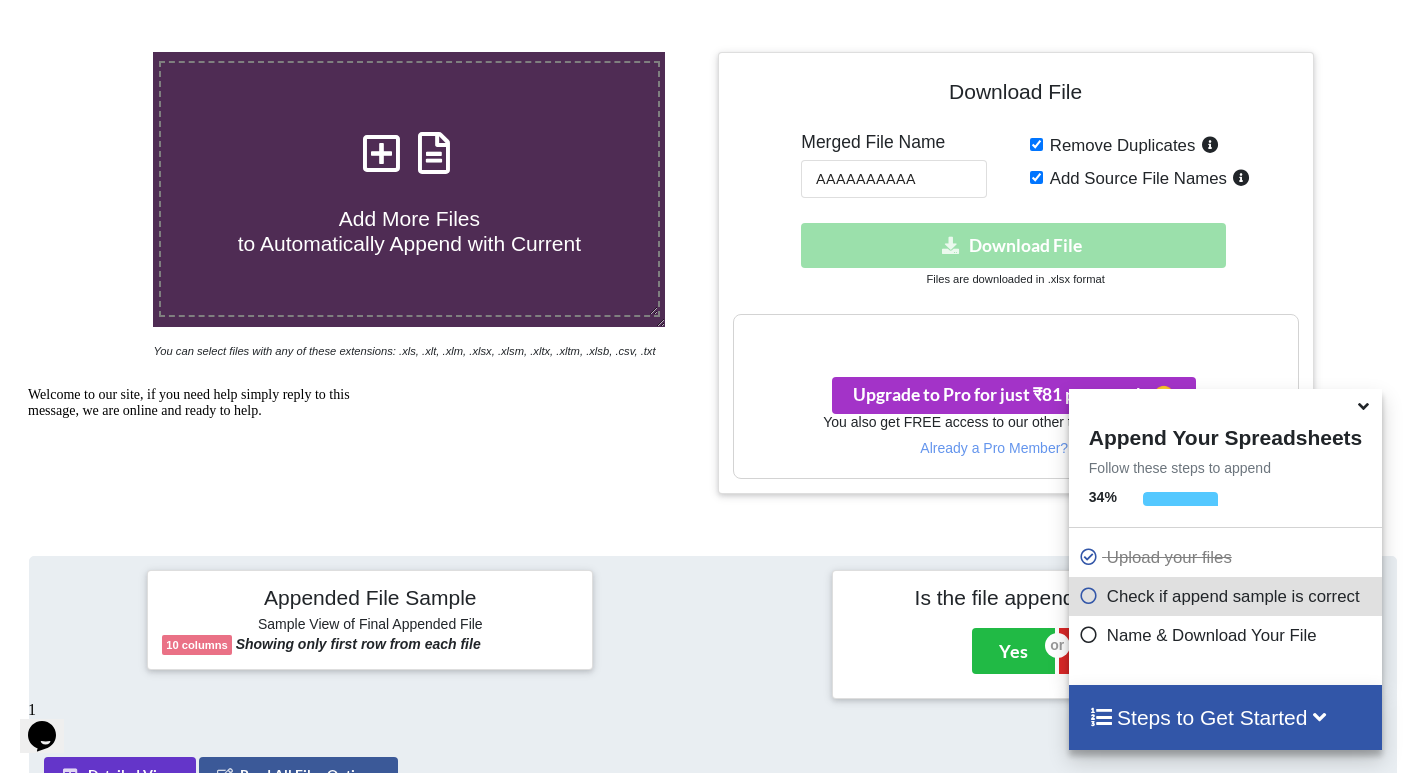 checkbox on "true" 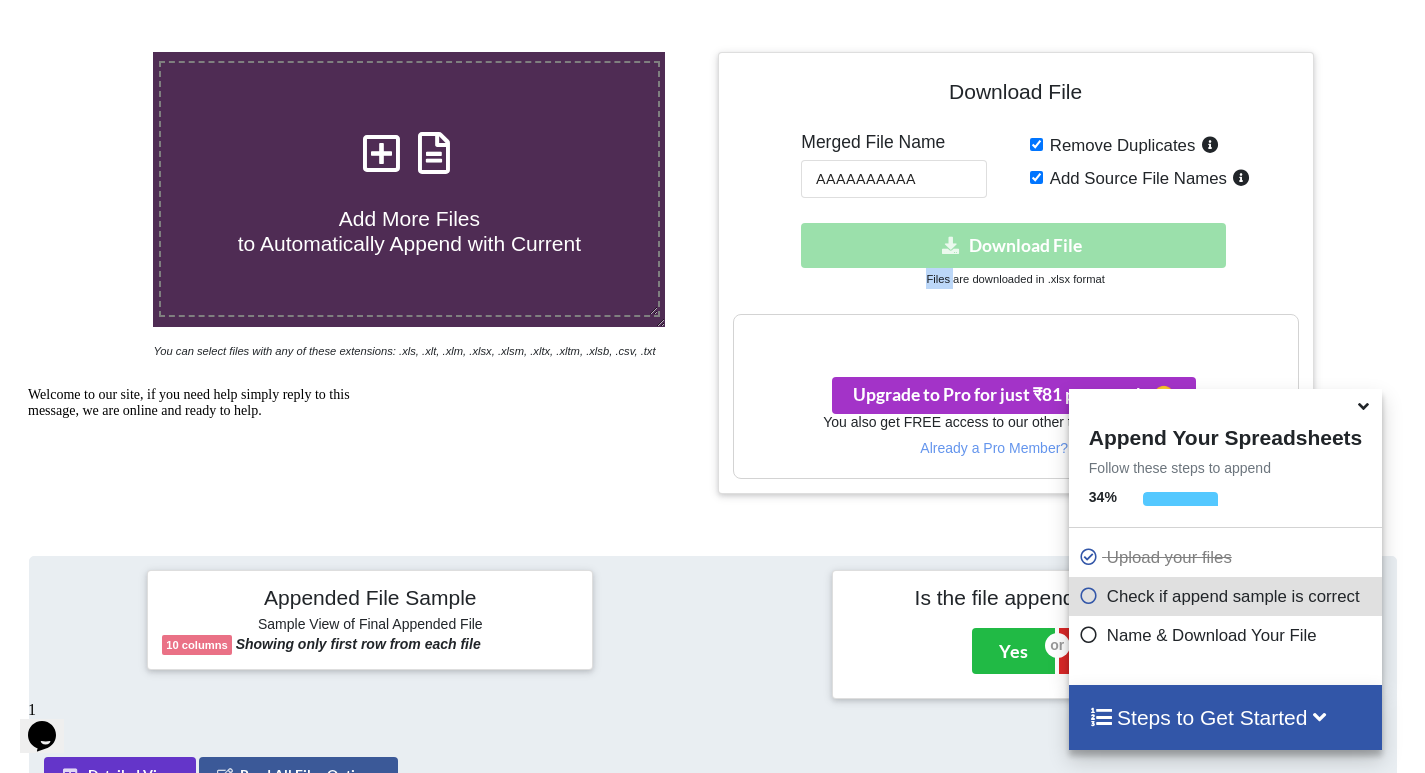 click on "Download hidden Download File" at bounding box center (1016, 245) 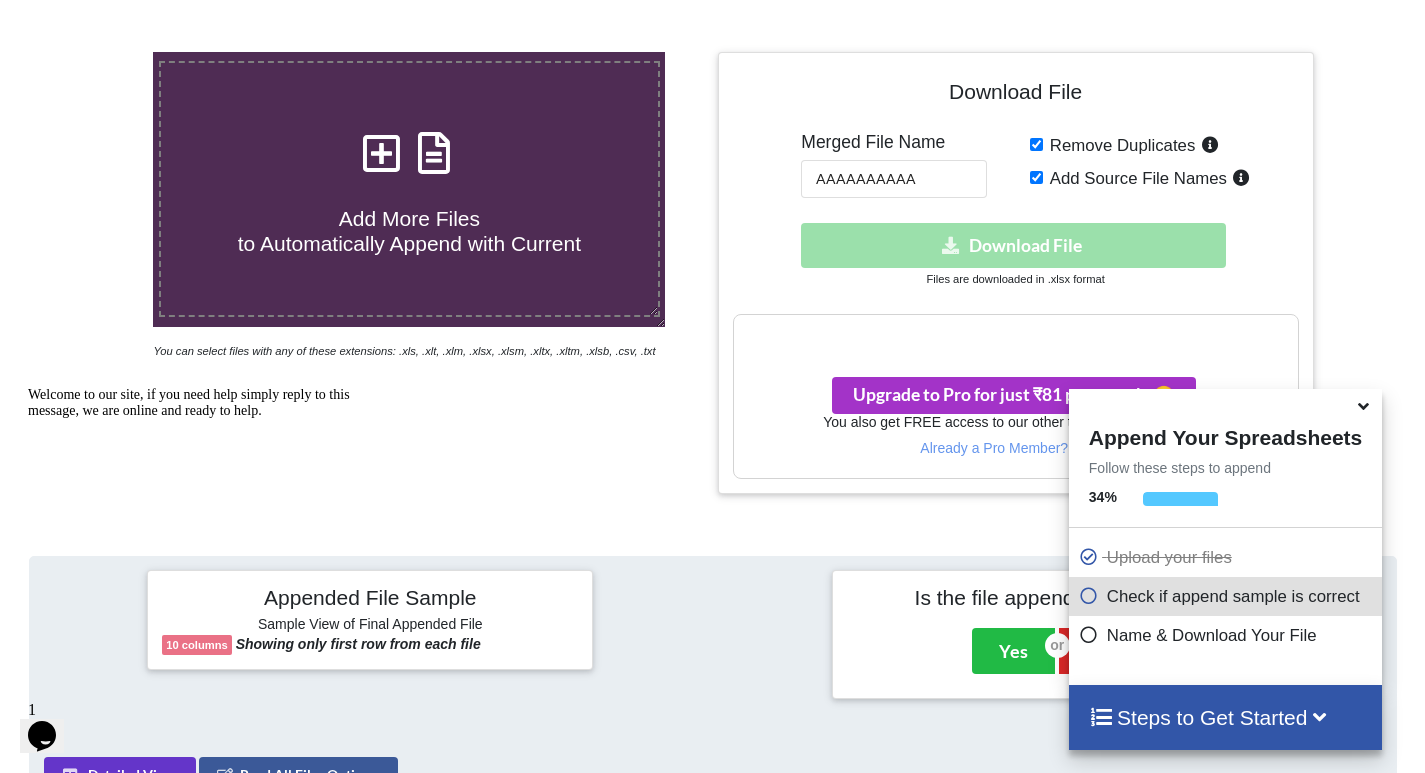 click on "Files are downloaded in .xlsx format" at bounding box center [1015, 279] 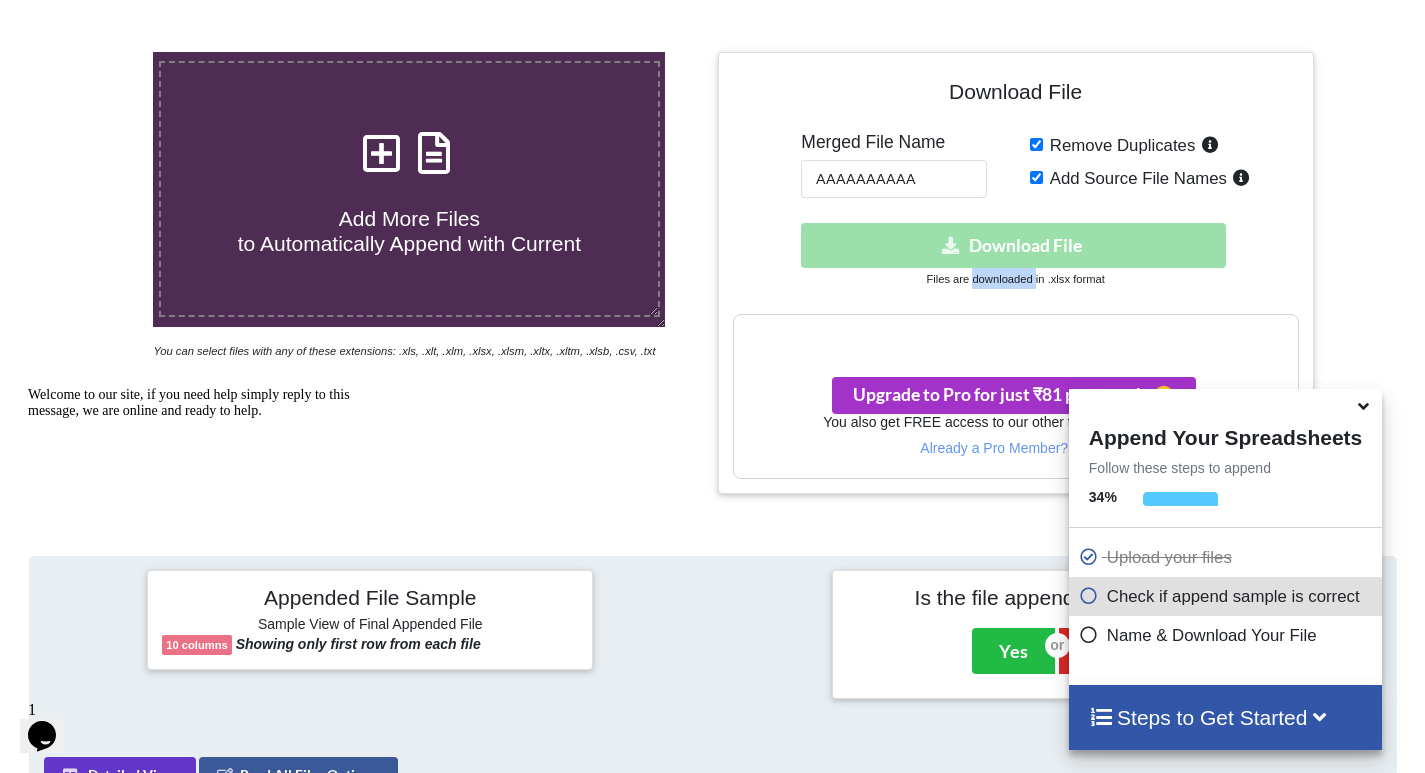 click on "Files are downloaded in .xlsx format" at bounding box center (1015, 279) 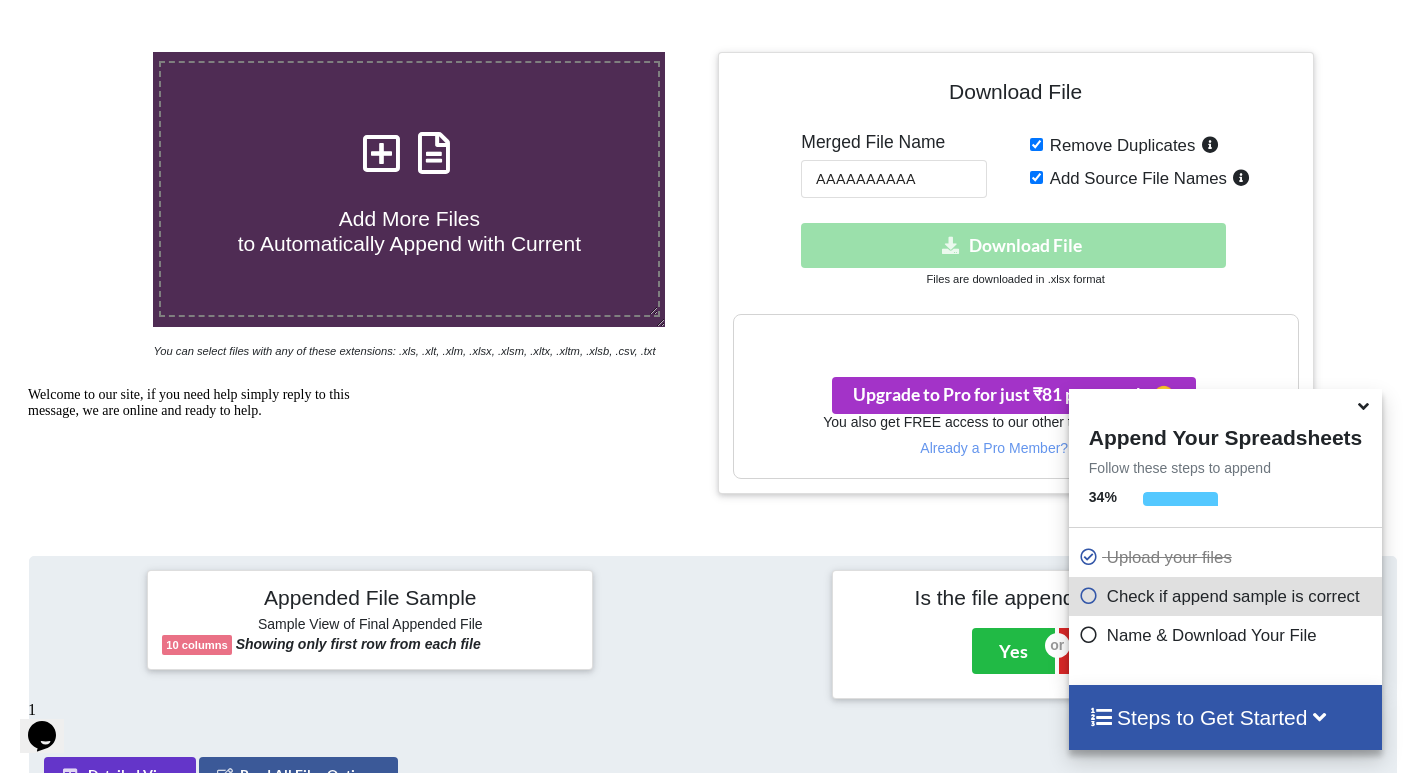 click on "Your files are more than 1 MB" at bounding box center (1016, 336) 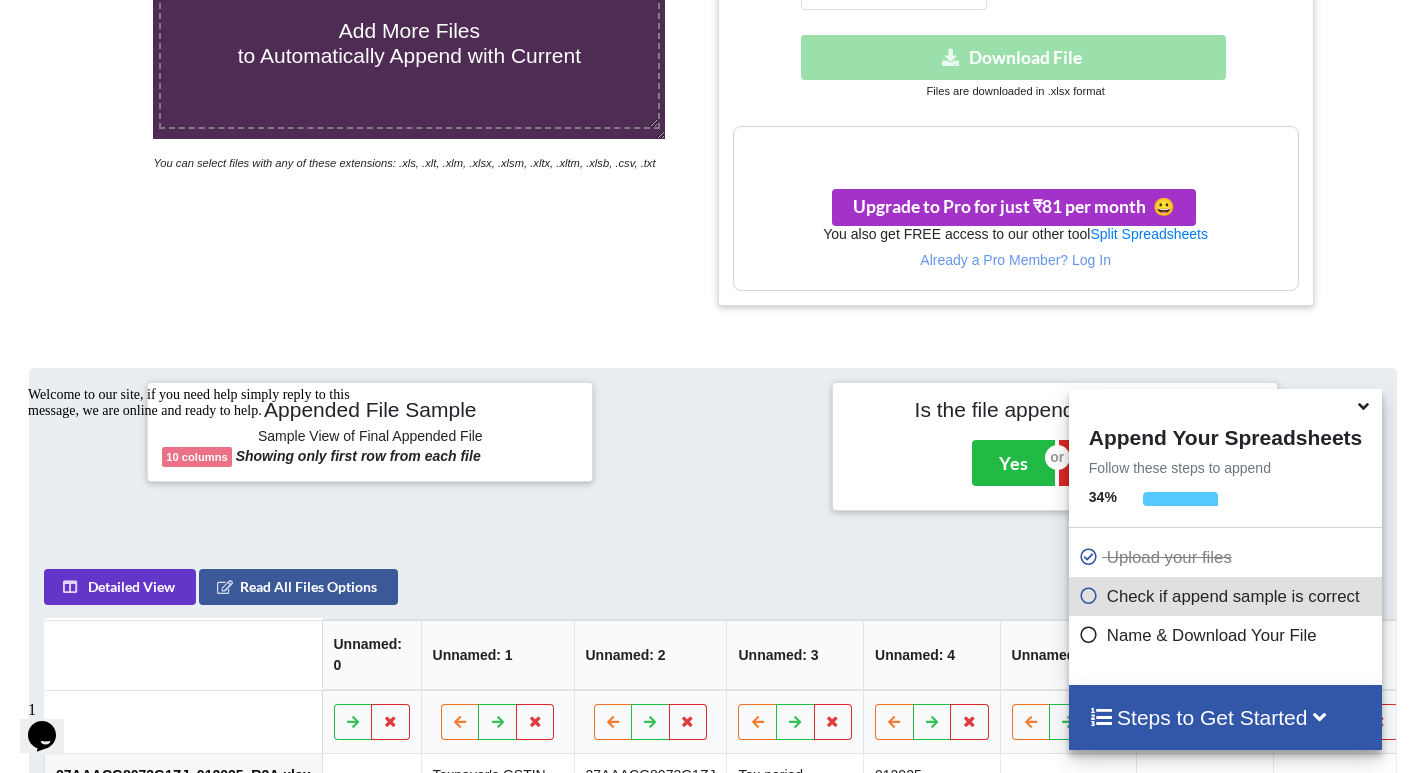 scroll, scrollTop: 660, scrollLeft: 0, axis: vertical 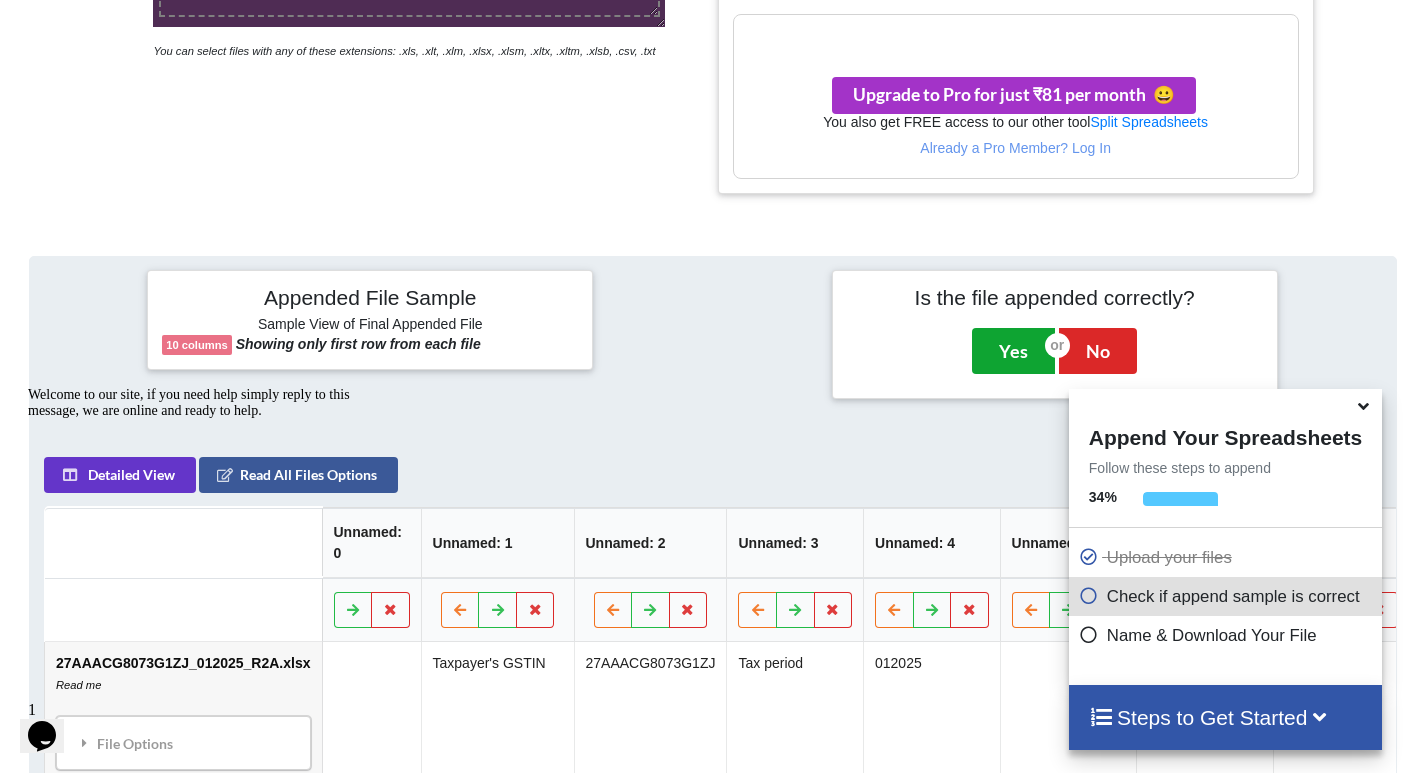 click on "Yes" at bounding box center (1013, 351) 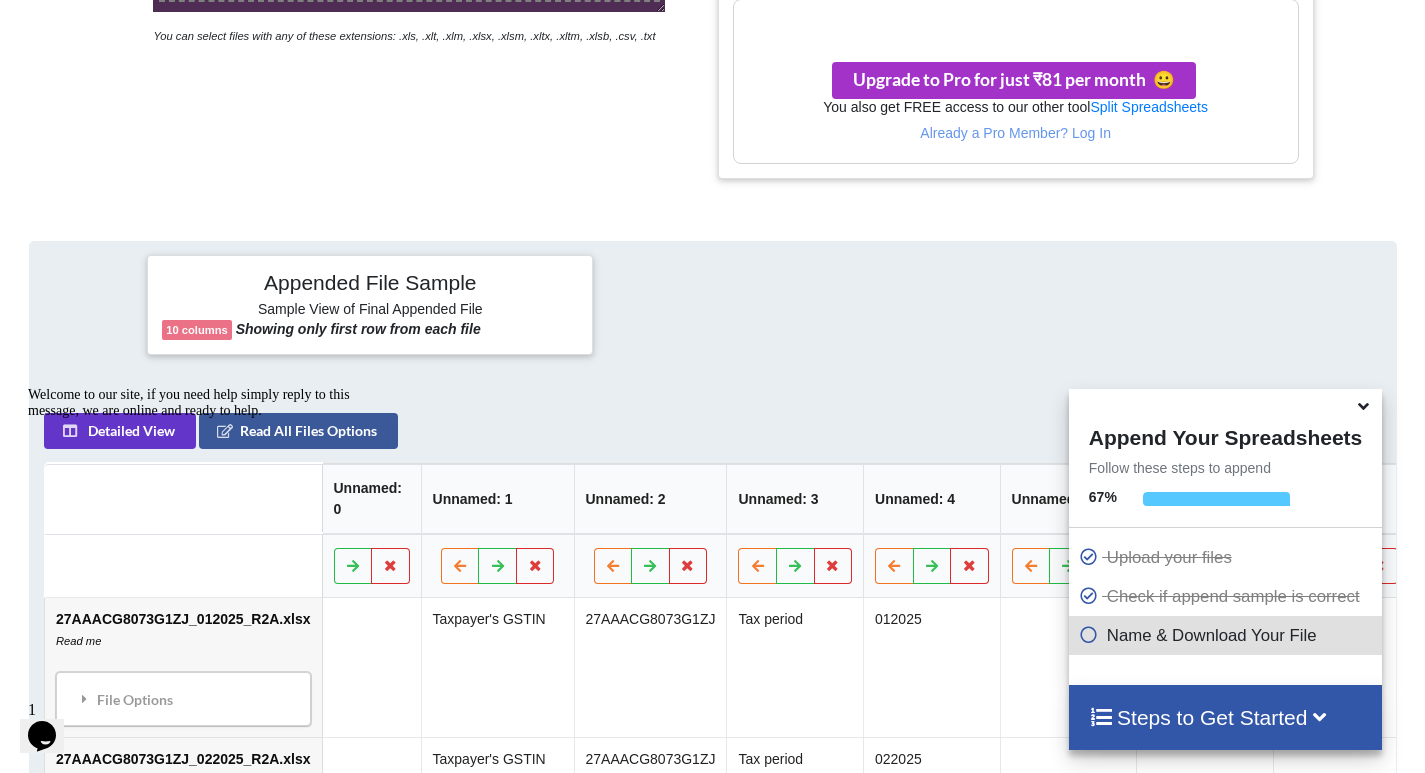 scroll, scrollTop: 712, scrollLeft: 0, axis: vertical 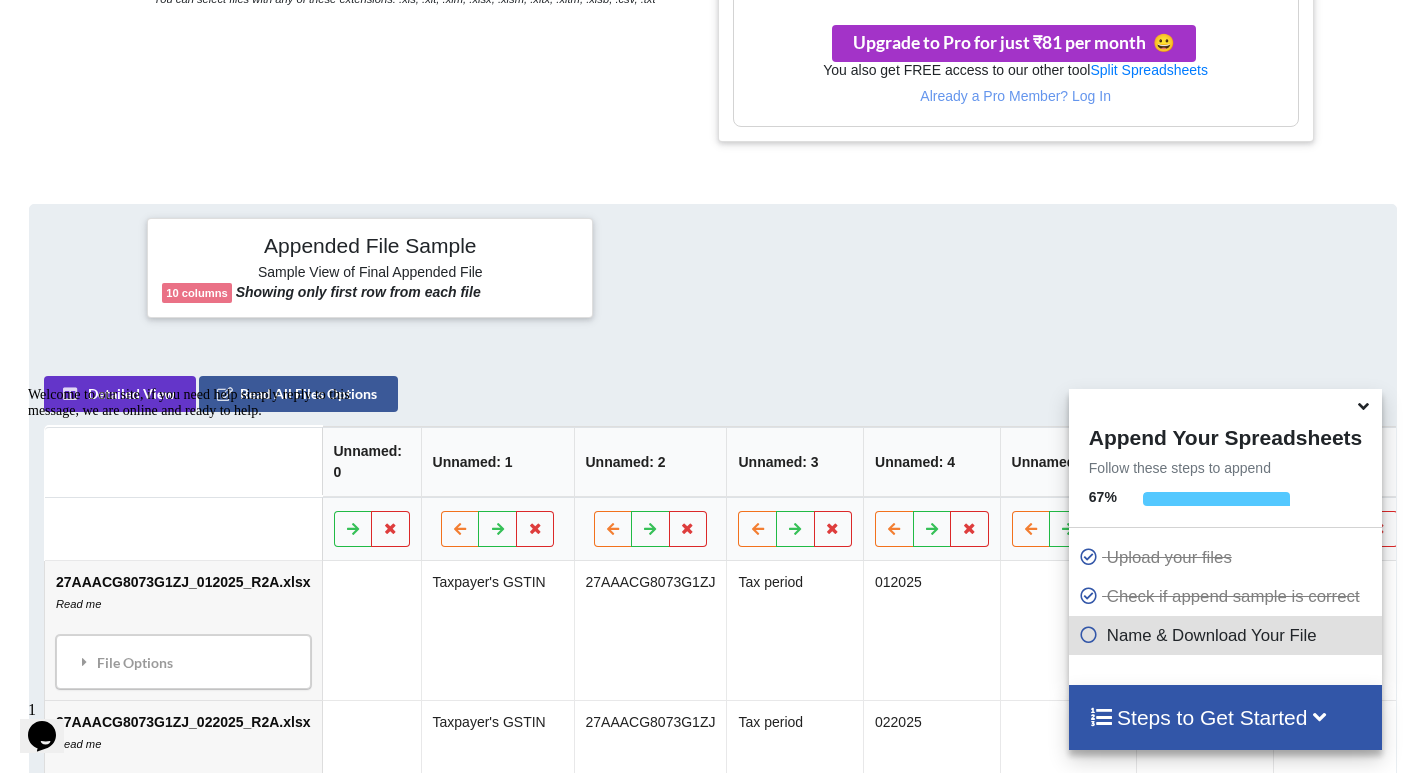 click on "Steps to Get Started" at bounding box center (1225, 717) 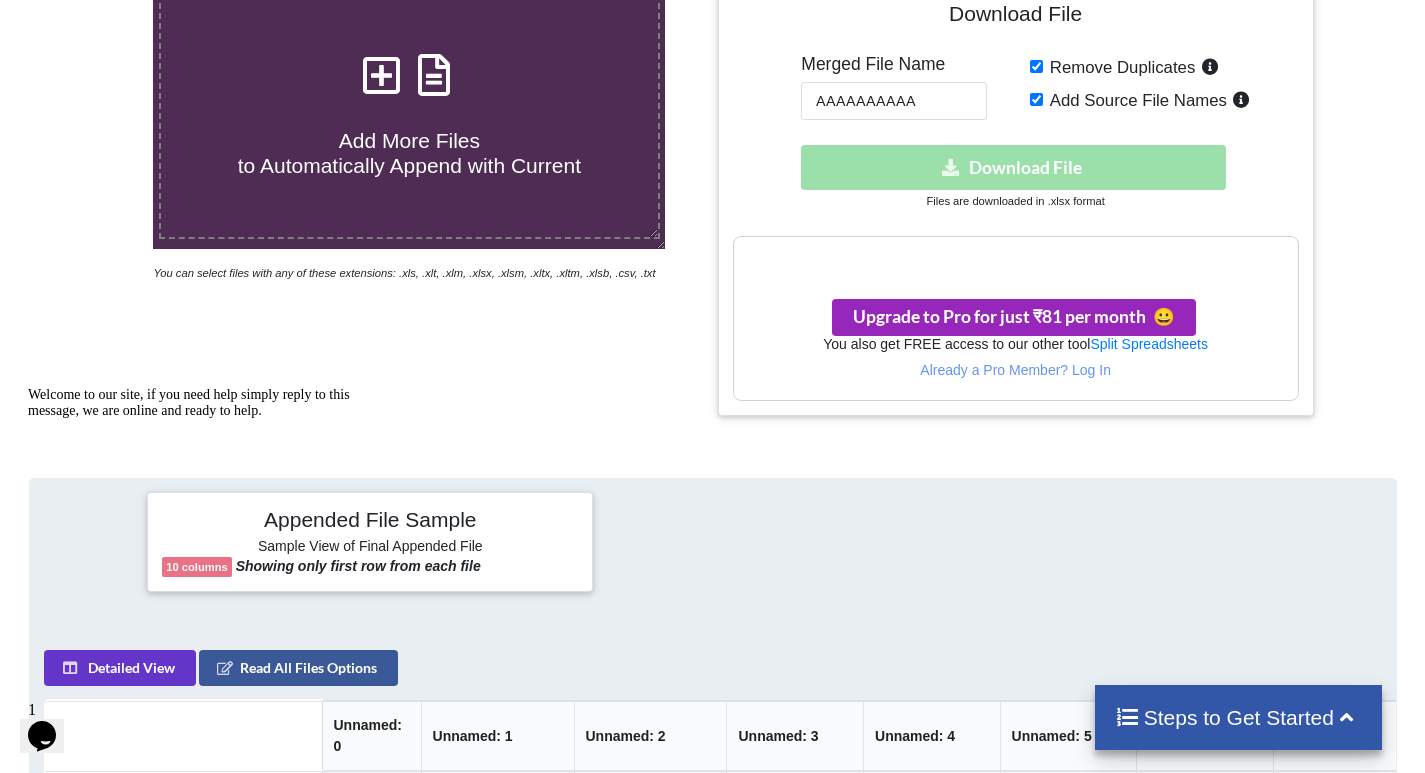 scroll, scrollTop: 412, scrollLeft: 0, axis: vertical 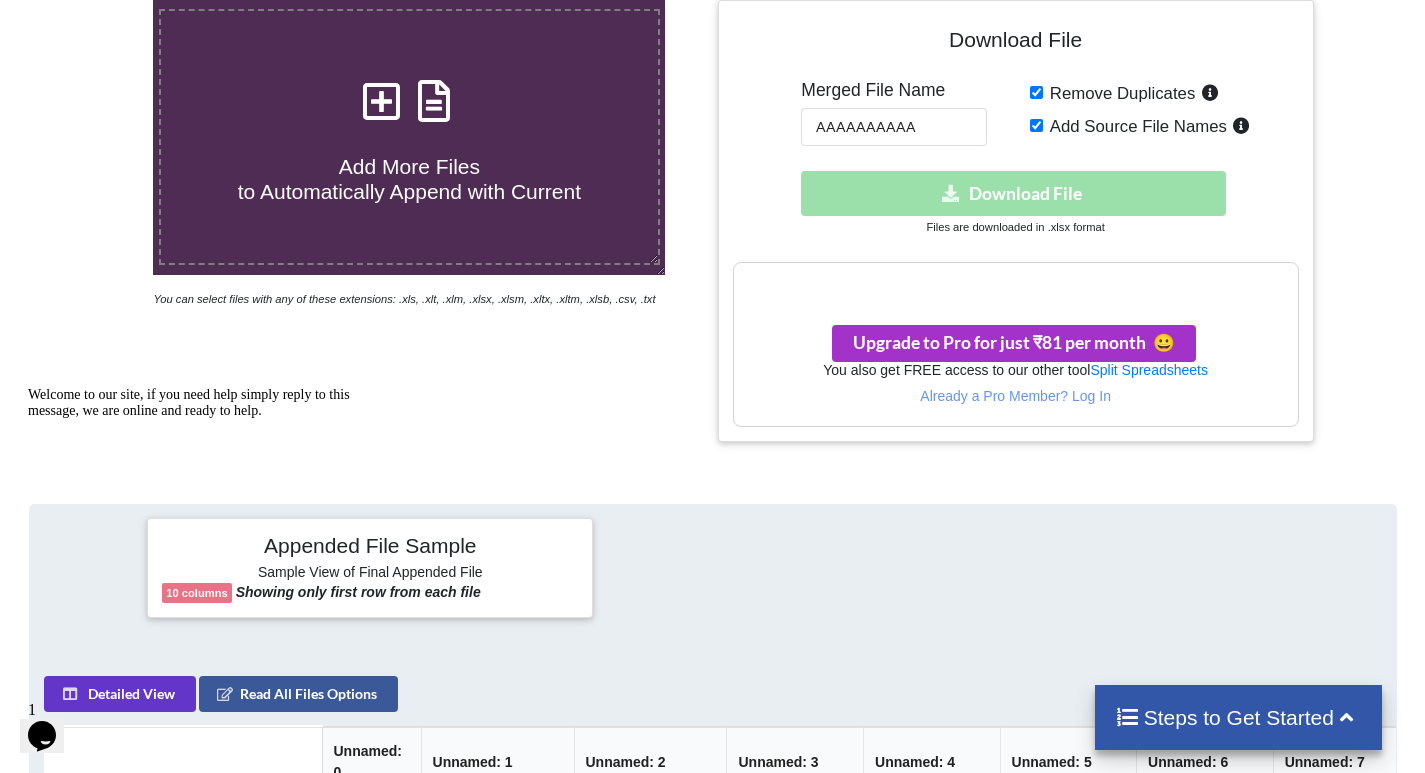 click on "Download hidden Download File" at bounding box center [1016, 193] 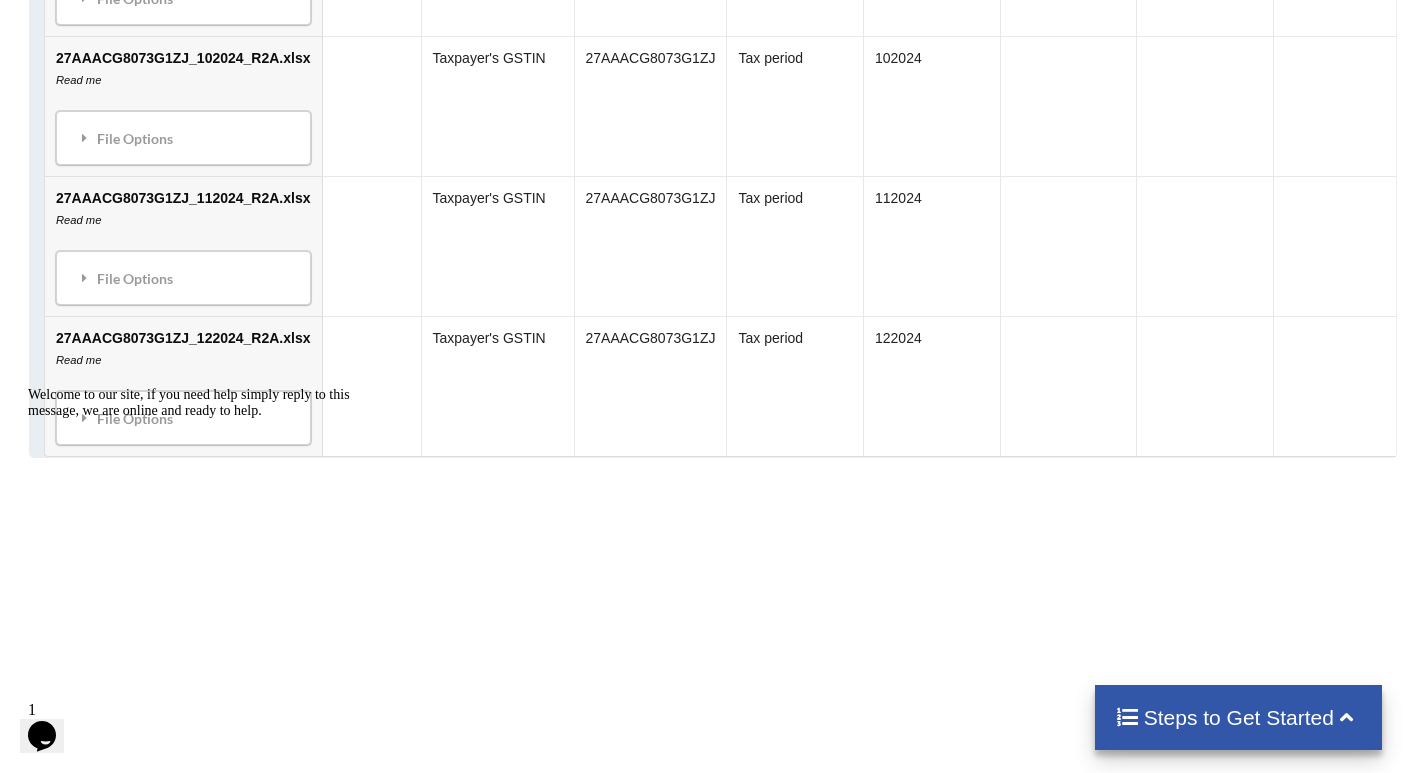 scroll, scrollTop: 2631, scrollLeft: 0, axis: vertical 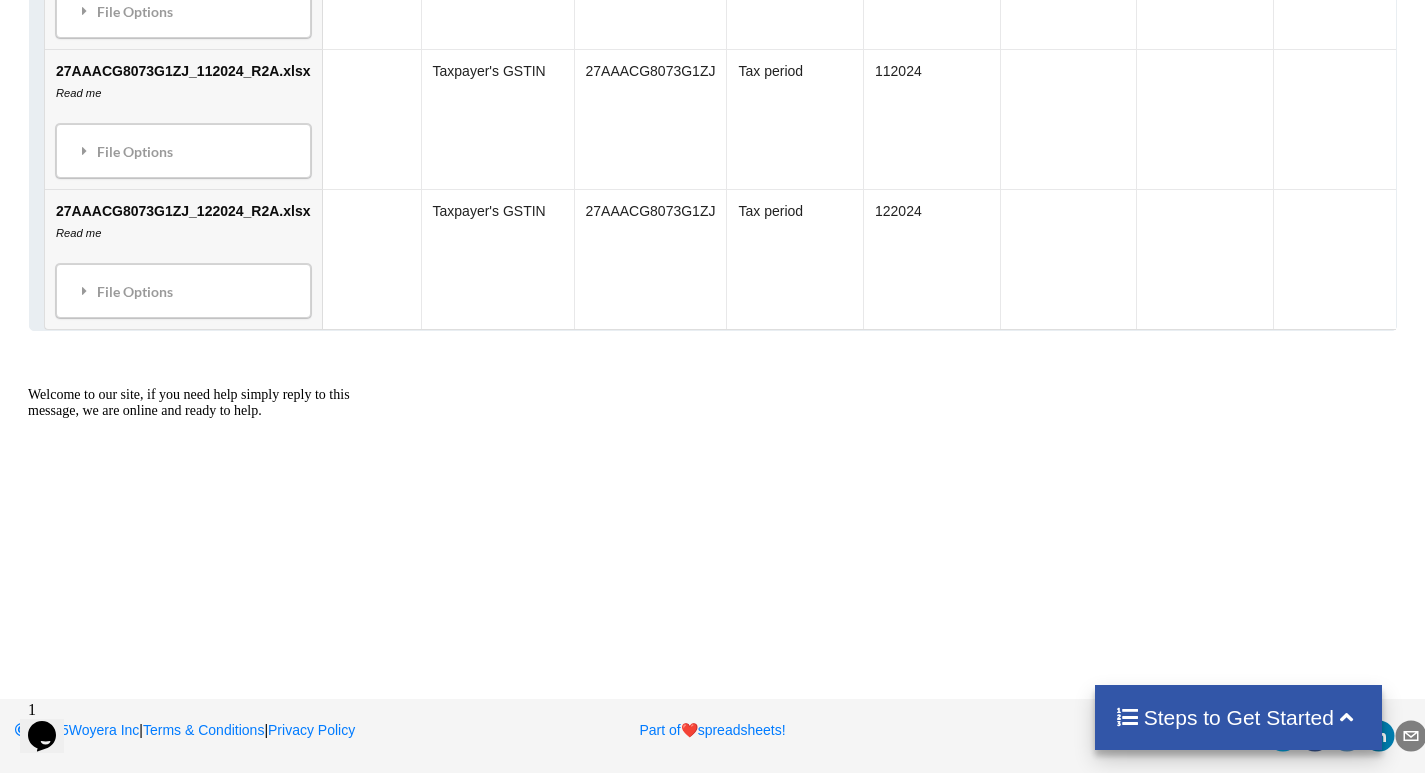 click on "Steps to Get Started" at bounding box center [1238, 717] 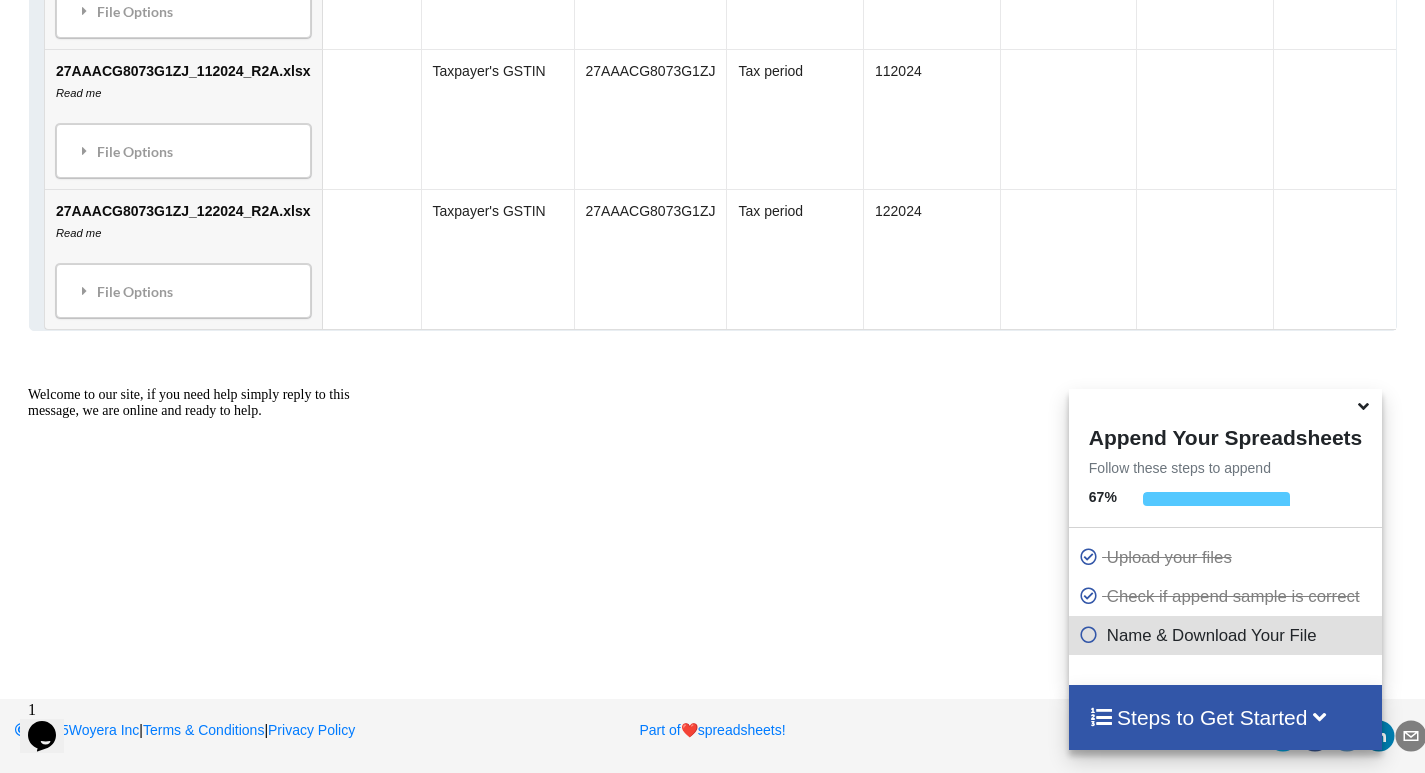 click on "Steps to Get Started" at bounding box center (1225, 717) 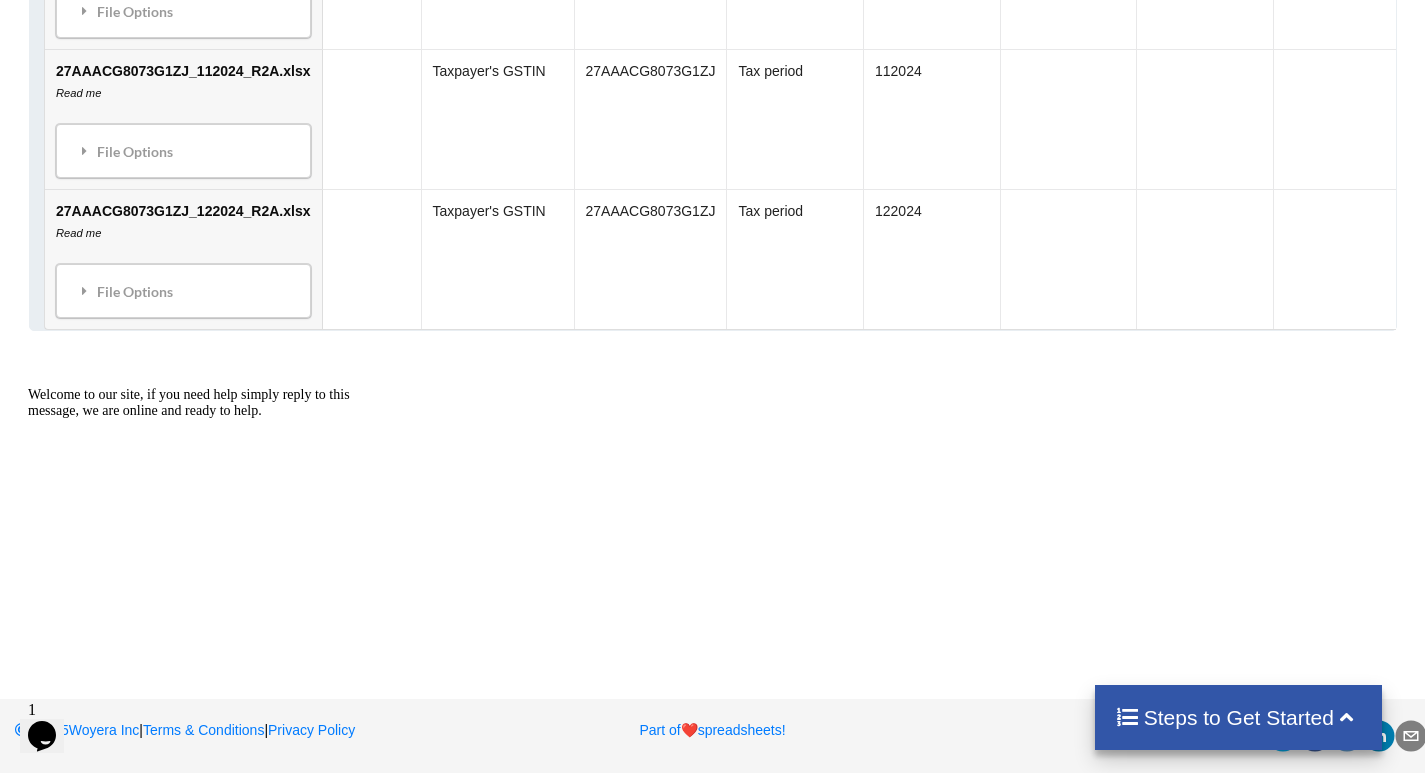 click on "Opens Chat This icon Opens the chat window." at bounding box center (42, 736) 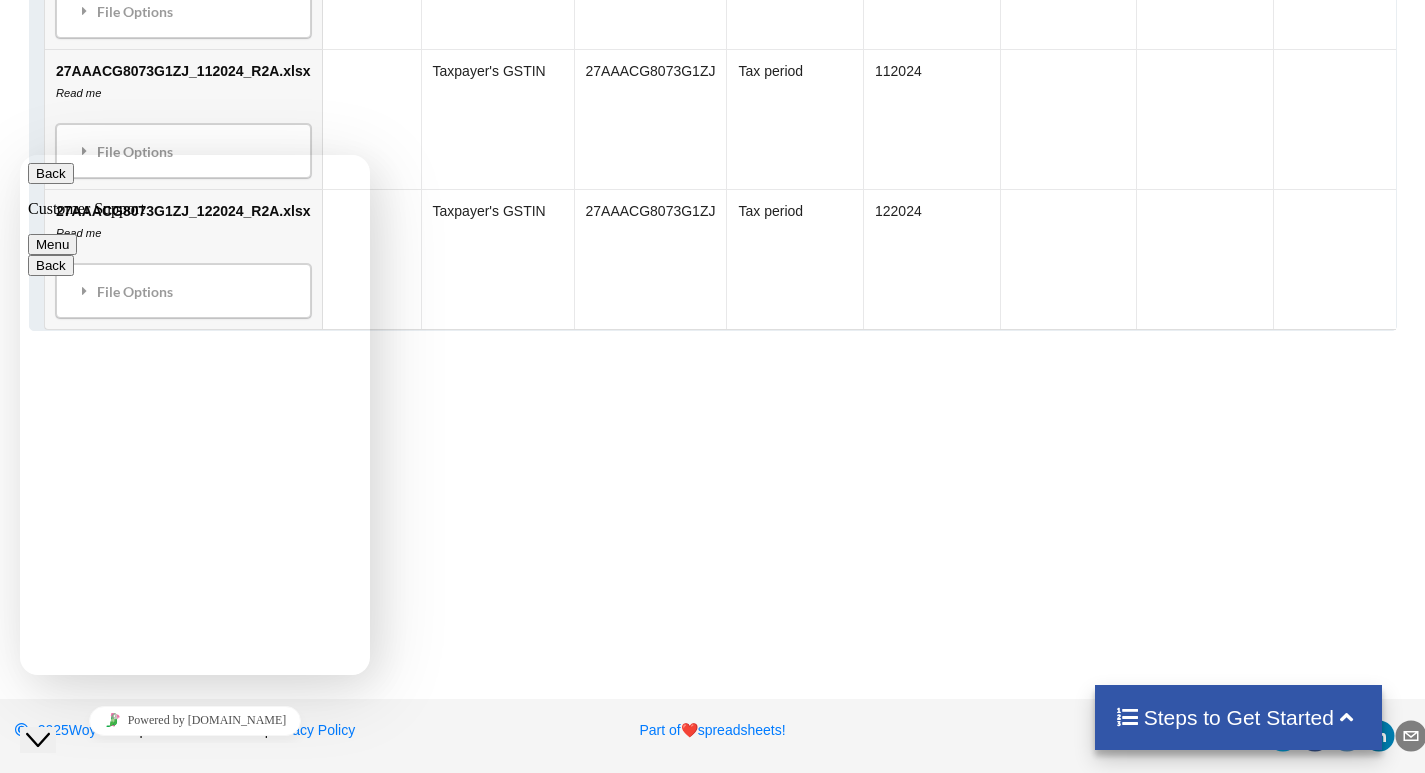 click at bounding box center [20, 155] 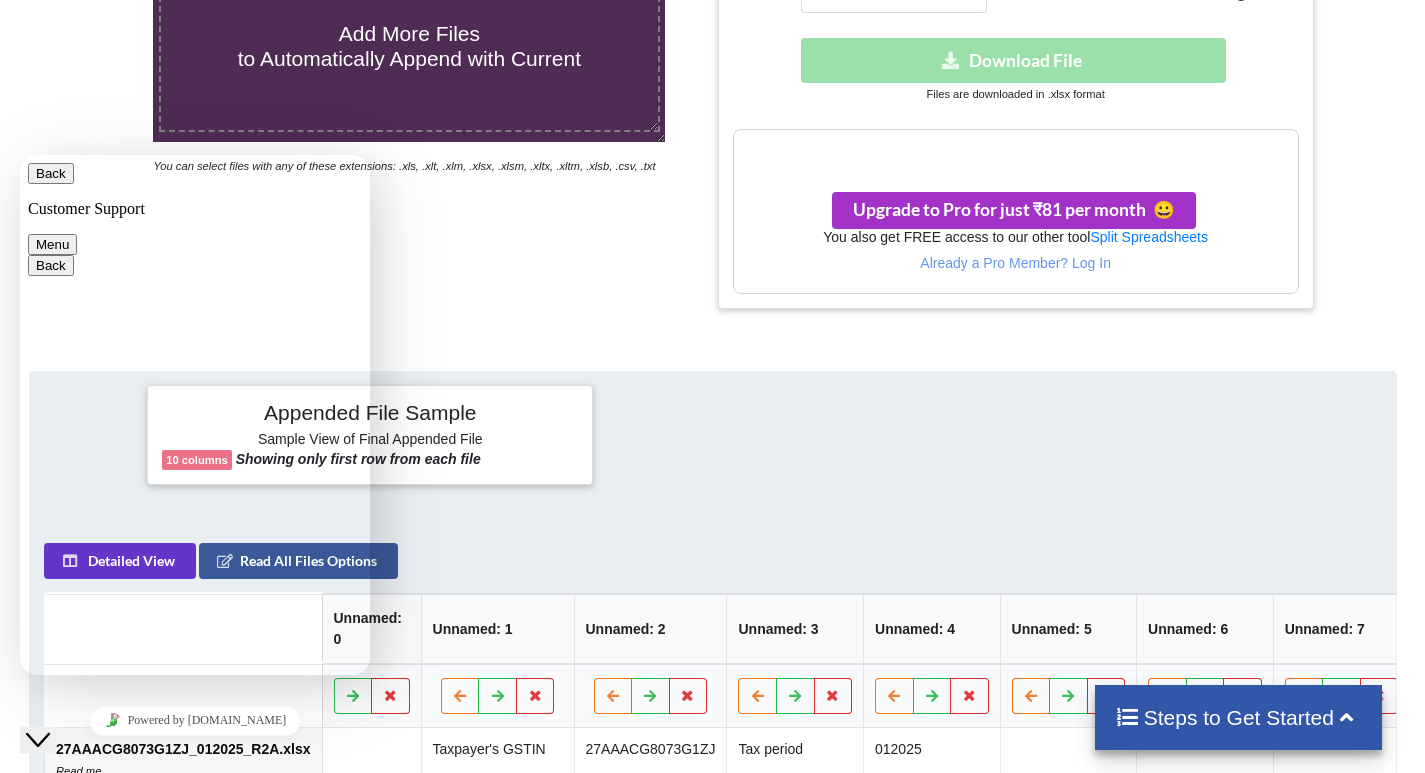 scroll, scrollTop: 431, scrollLeft: 0, axis: vertical 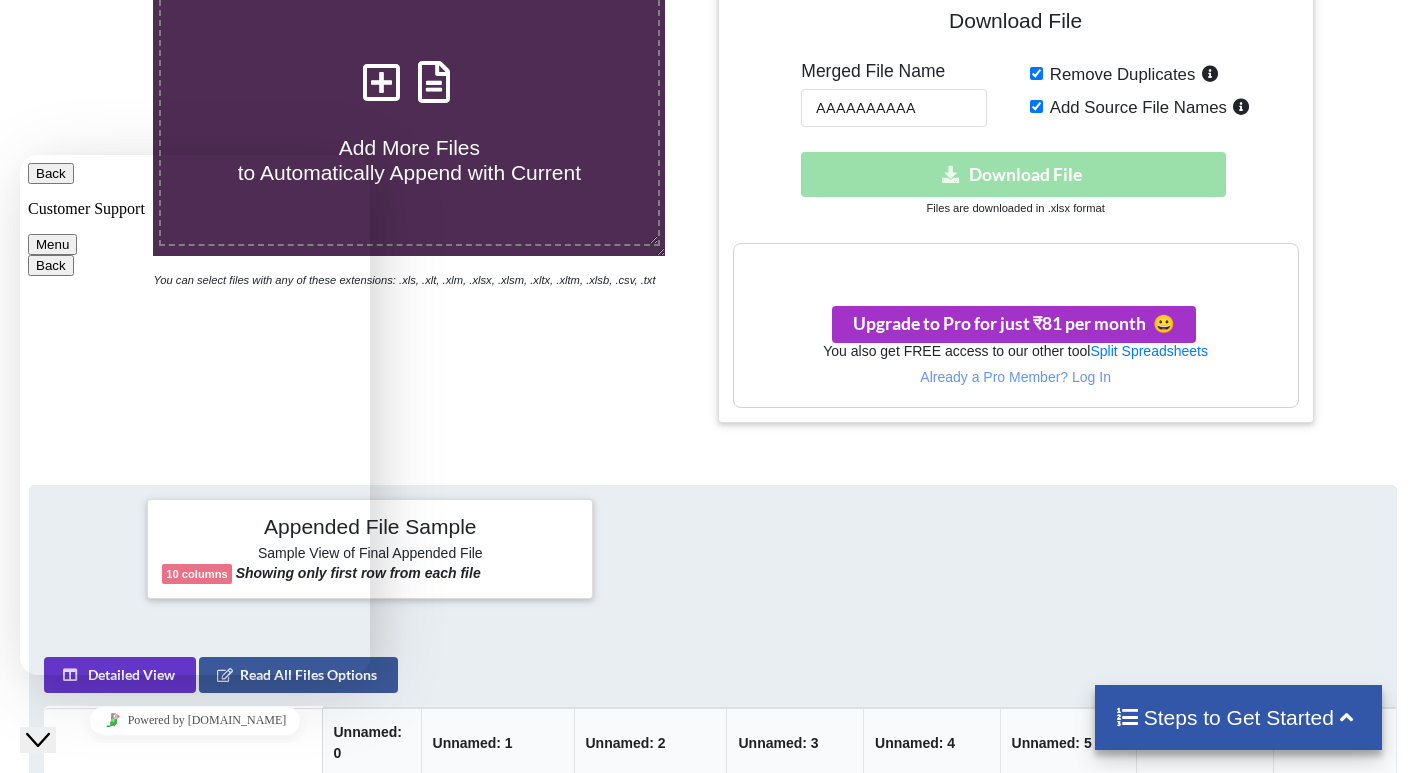 click on "Download hidden Download File" at bounding box center (1016, 174) 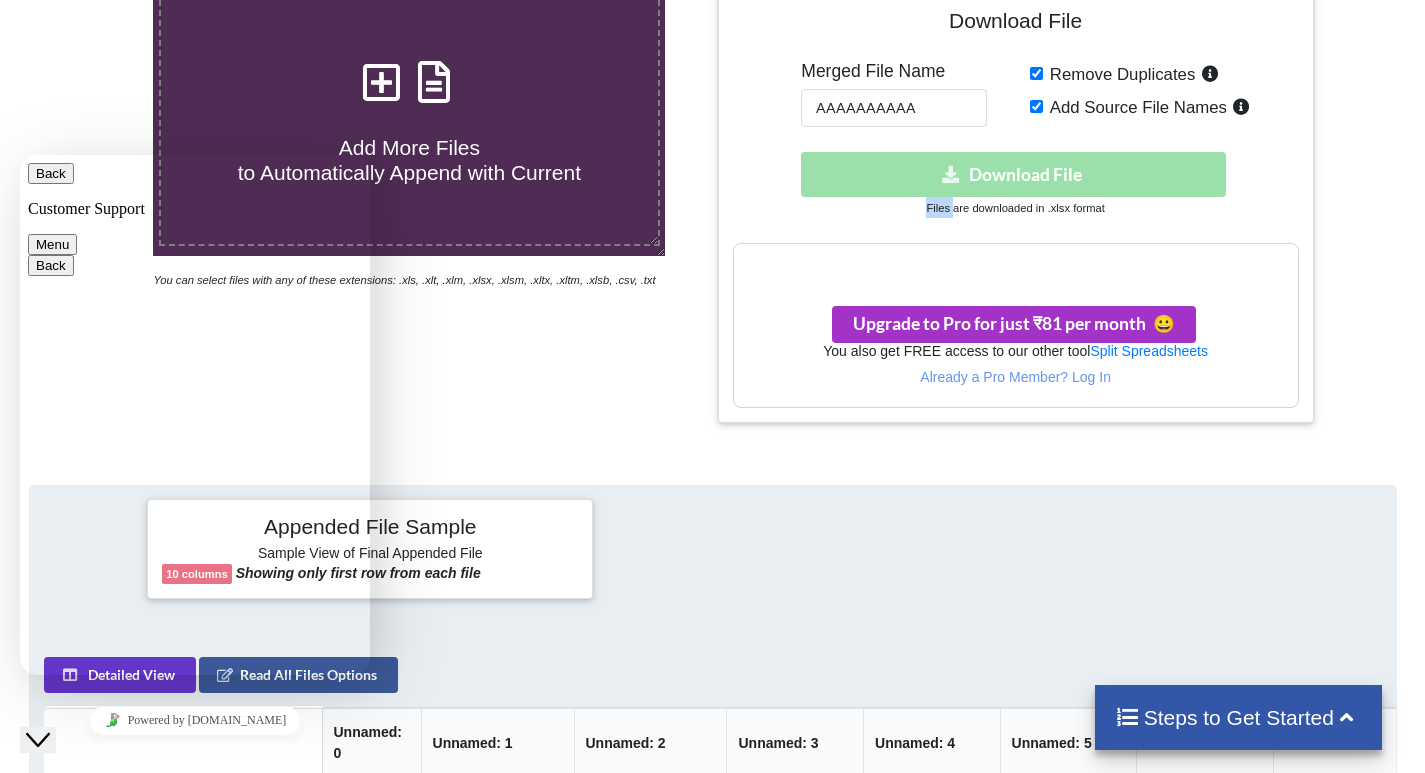 click on "Download hidden Download File" at bounding box center [1016, 174] 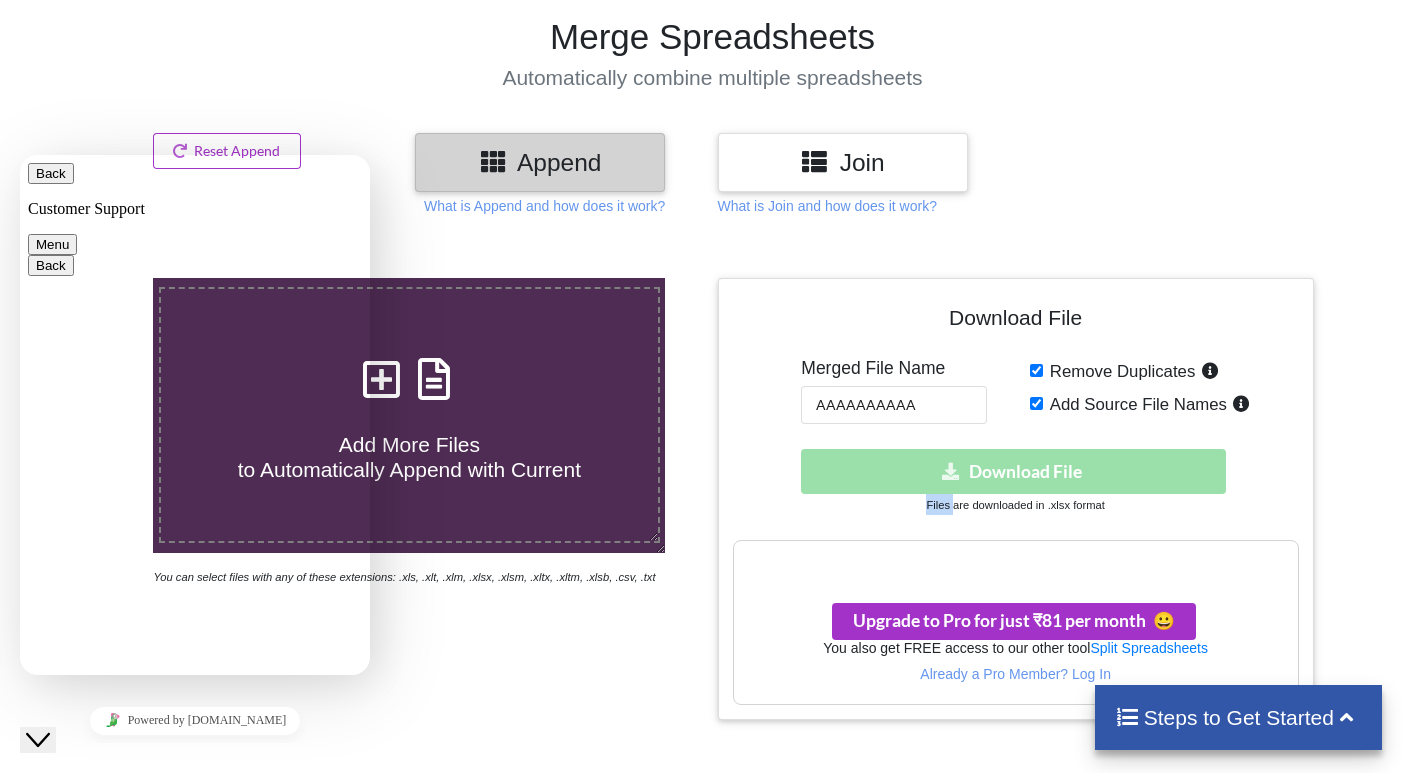 scroll, scrollTop: 131, scrollLeft: 0, axis: vertical 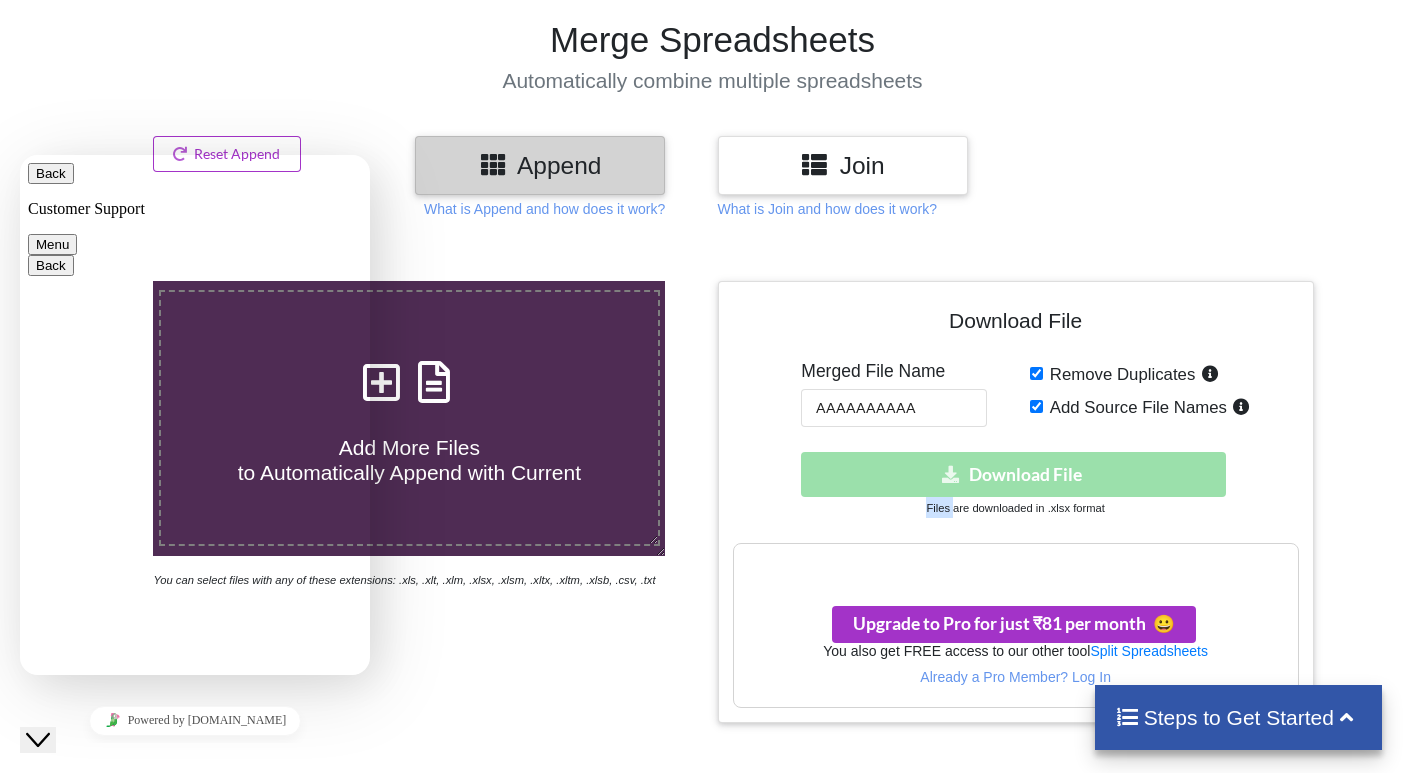 click on "Back" at bounding box center [51, 173] 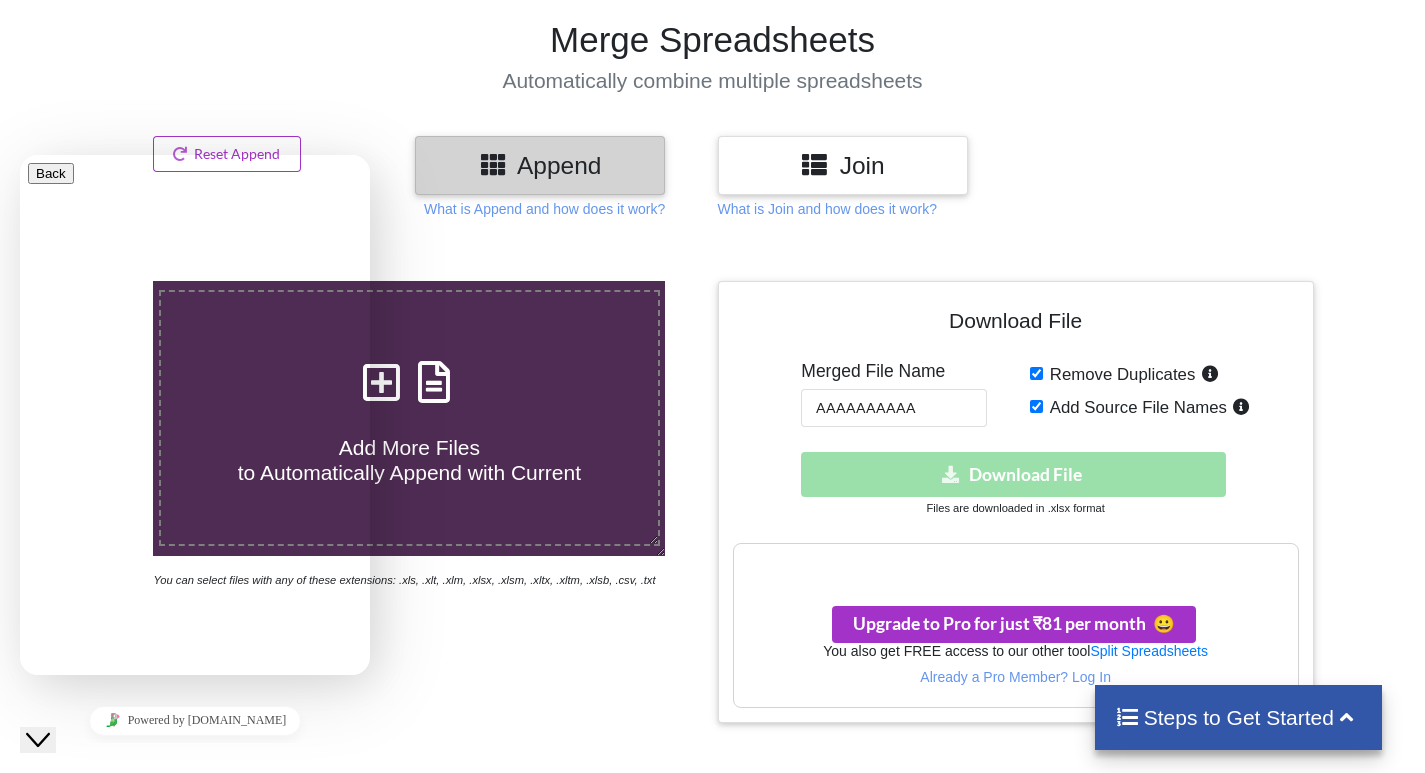 click on "Automatically combine multiple spreadsheets" at bounding box center [712, 80] 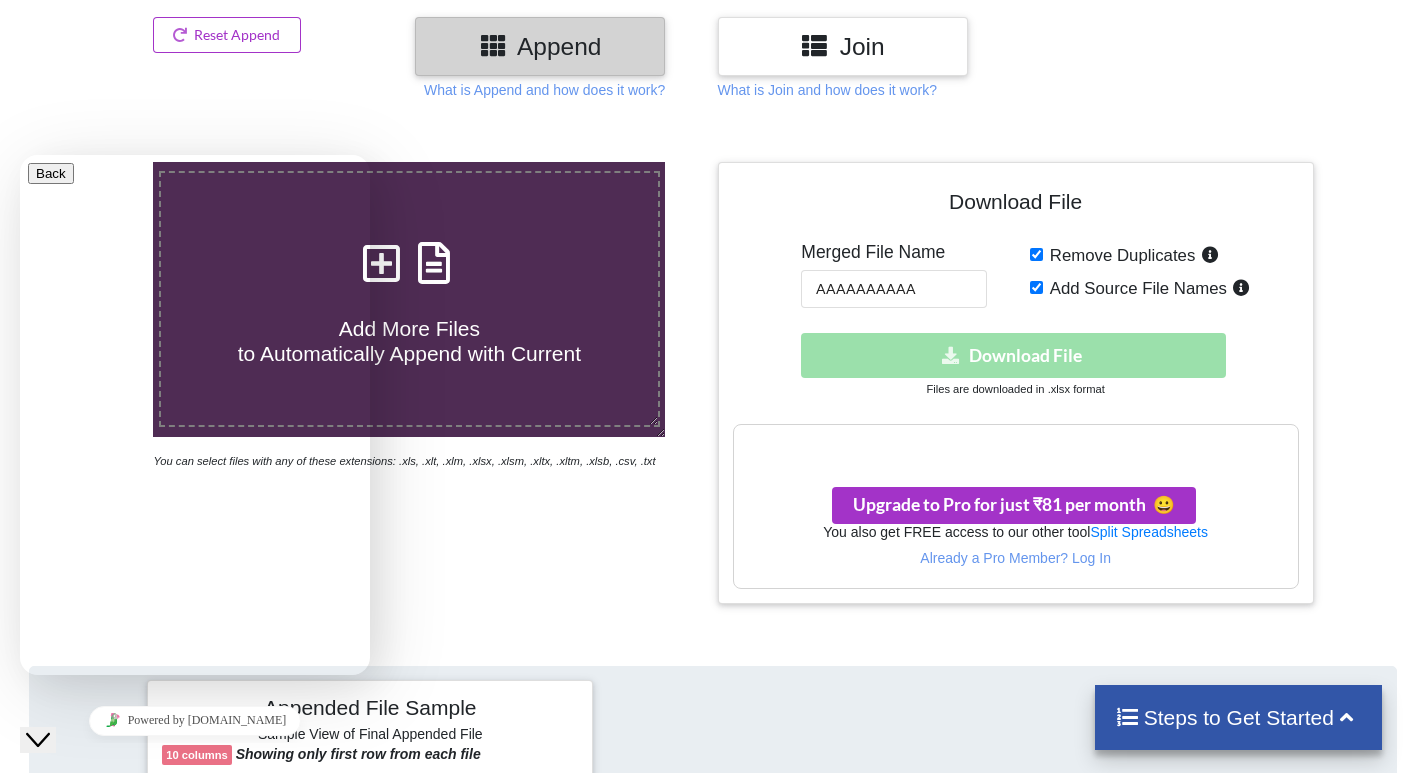 scroll, scrollTop: 431, scrollLeft: 0, axis: vertical 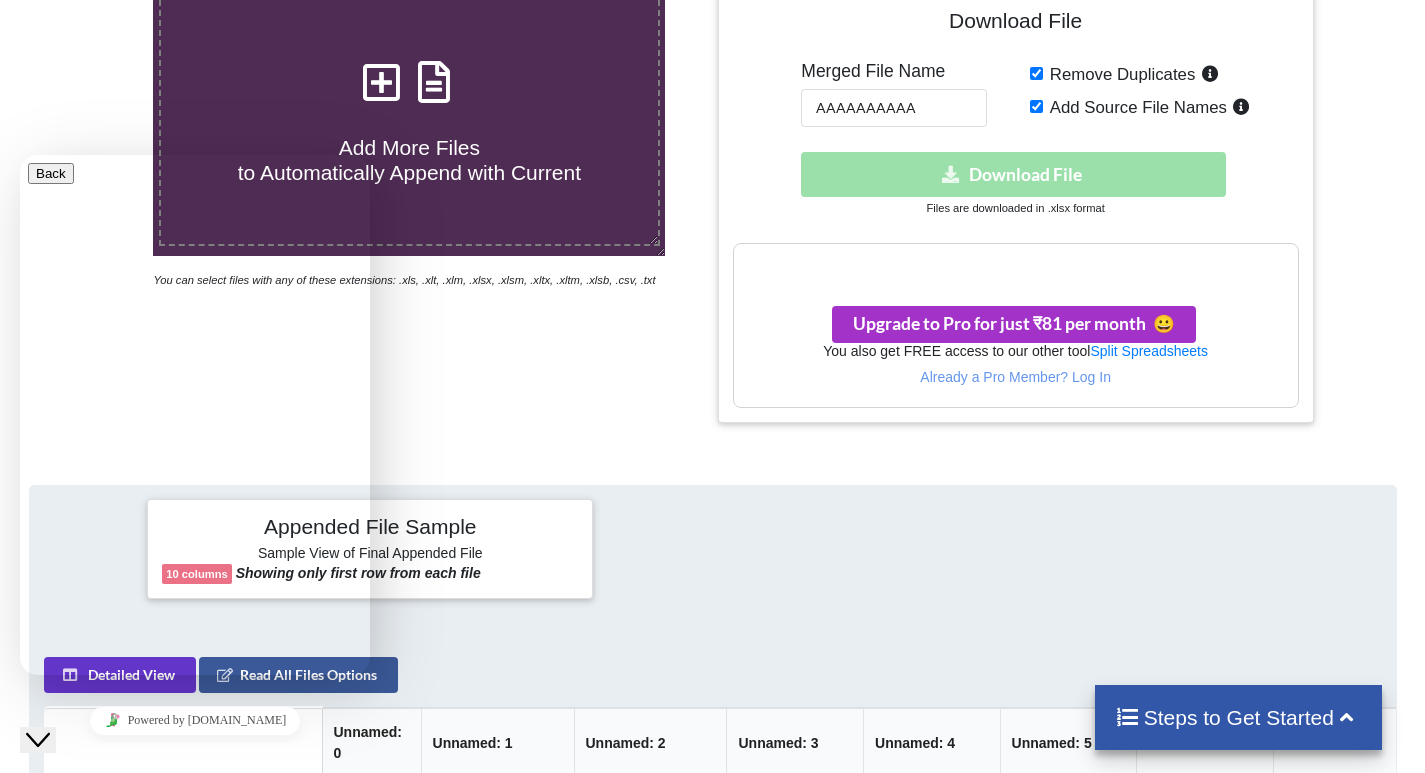 click on "Your files are more than 1 MB" at bounding box center [1016, 265] 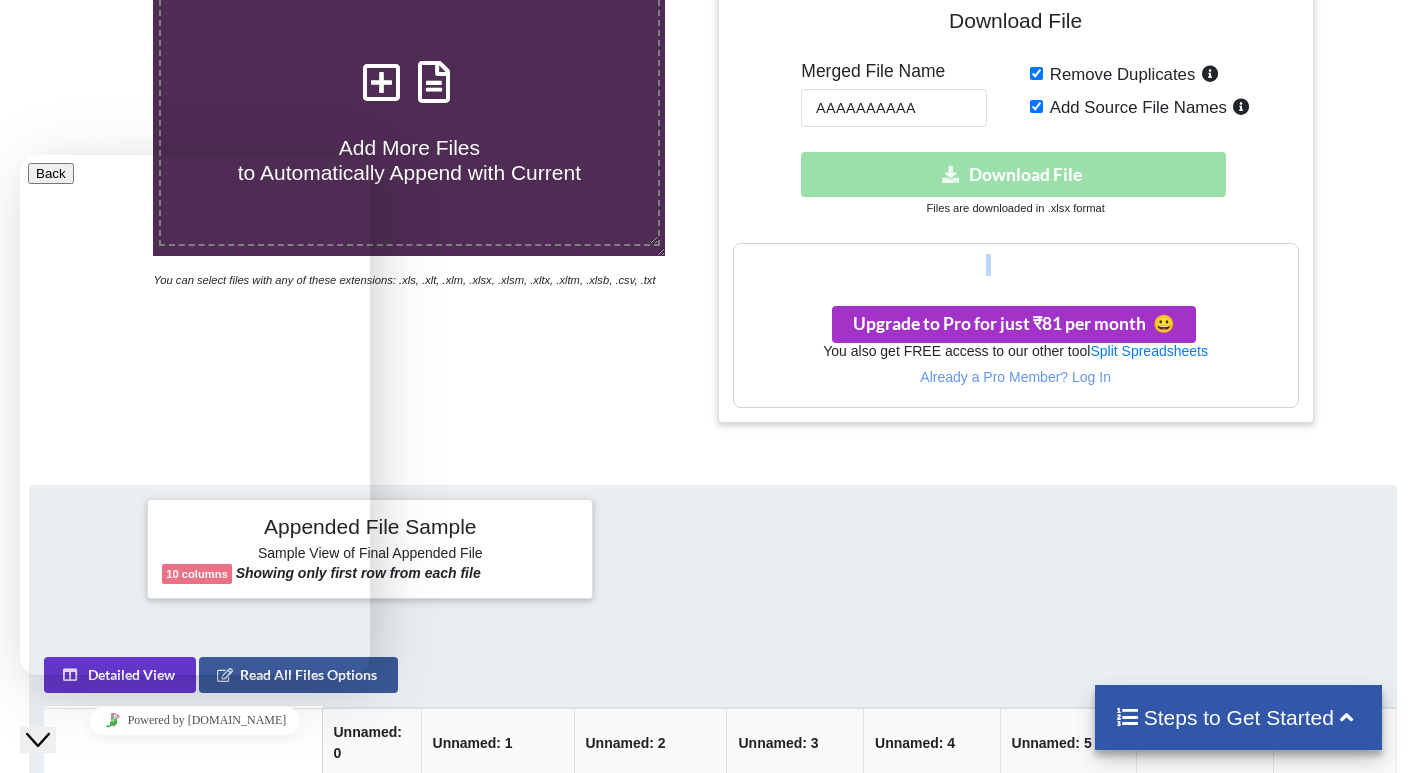click on "Your files are more than 1 MB" at bounding box center (1016, 265) 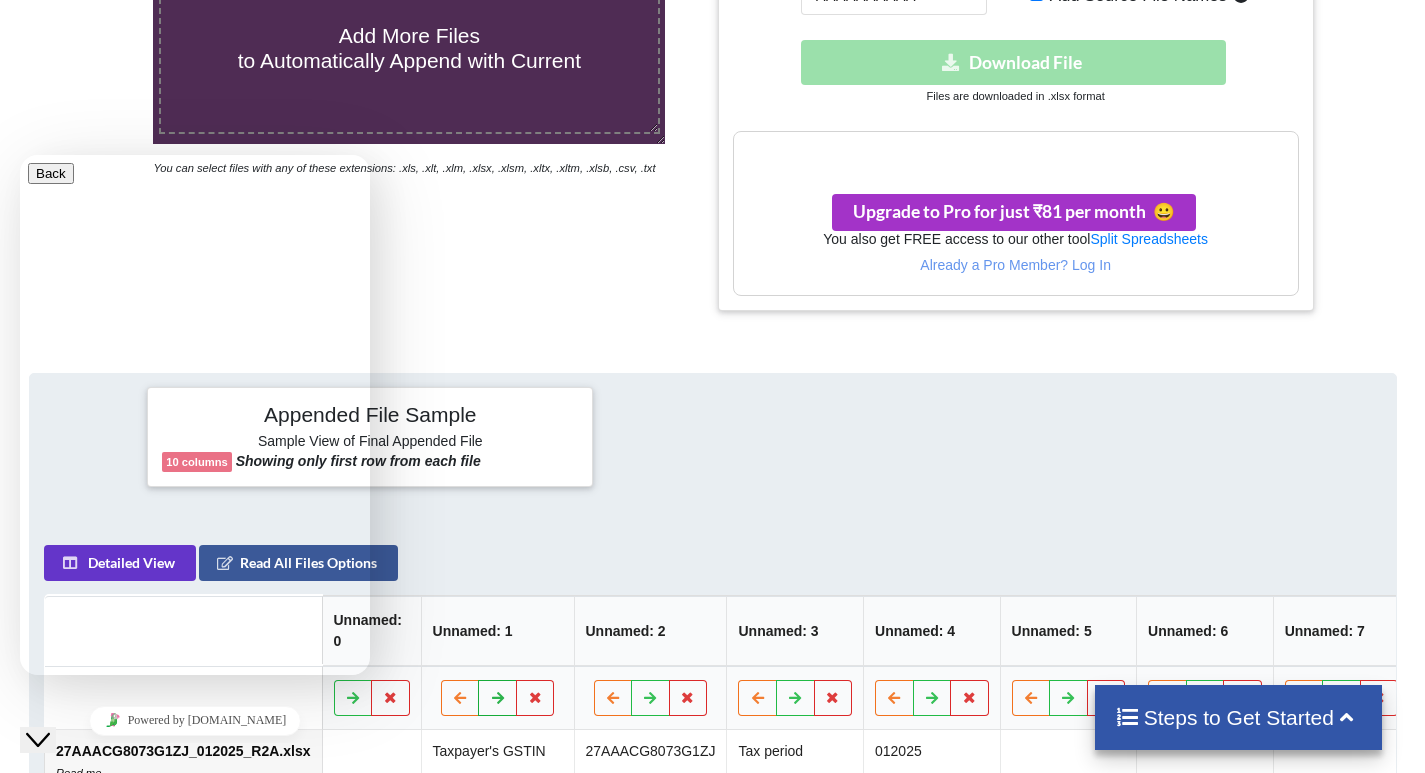 scroll, scrollTop: 731, scrollLeft: 0, axis: vertical 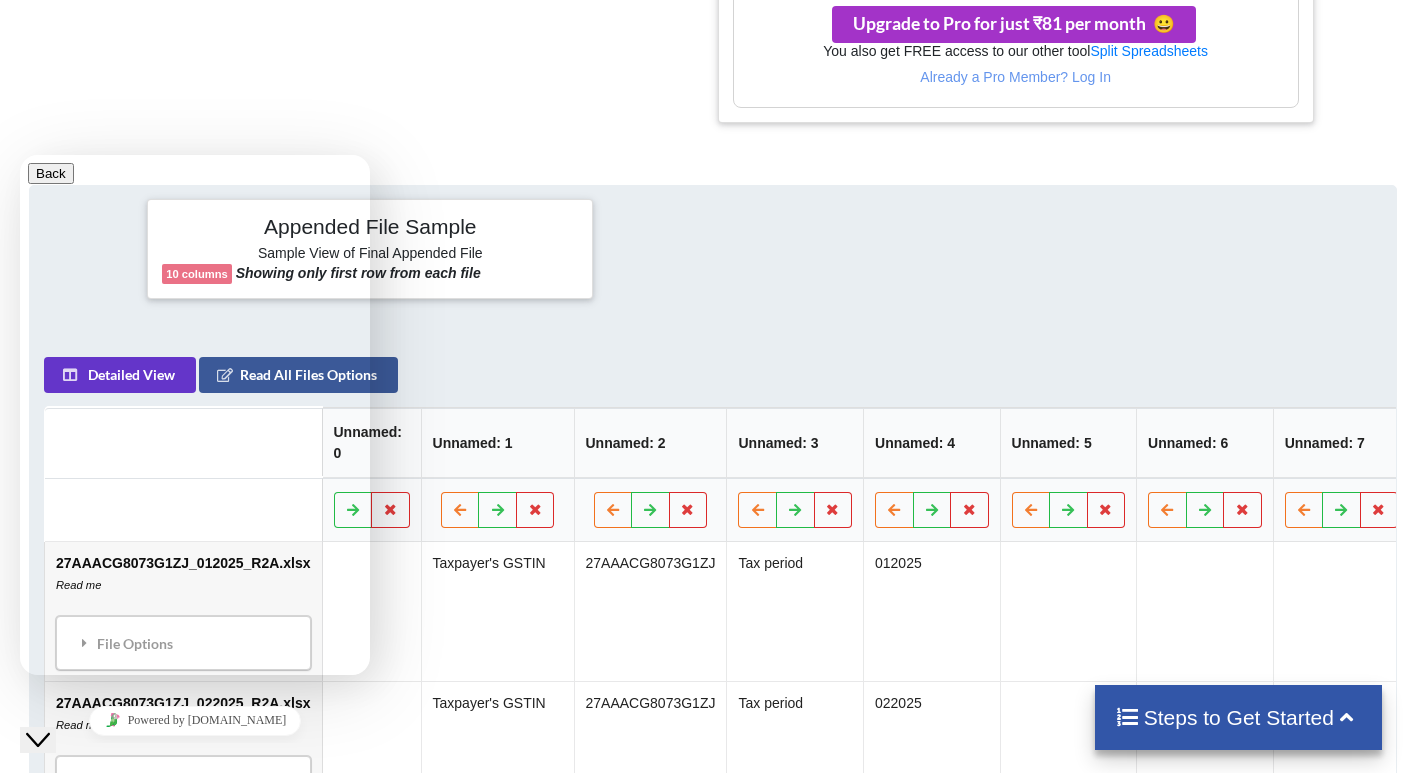 click on "Close Chat This icon closes the chat window." at bounding box center (38, 740) 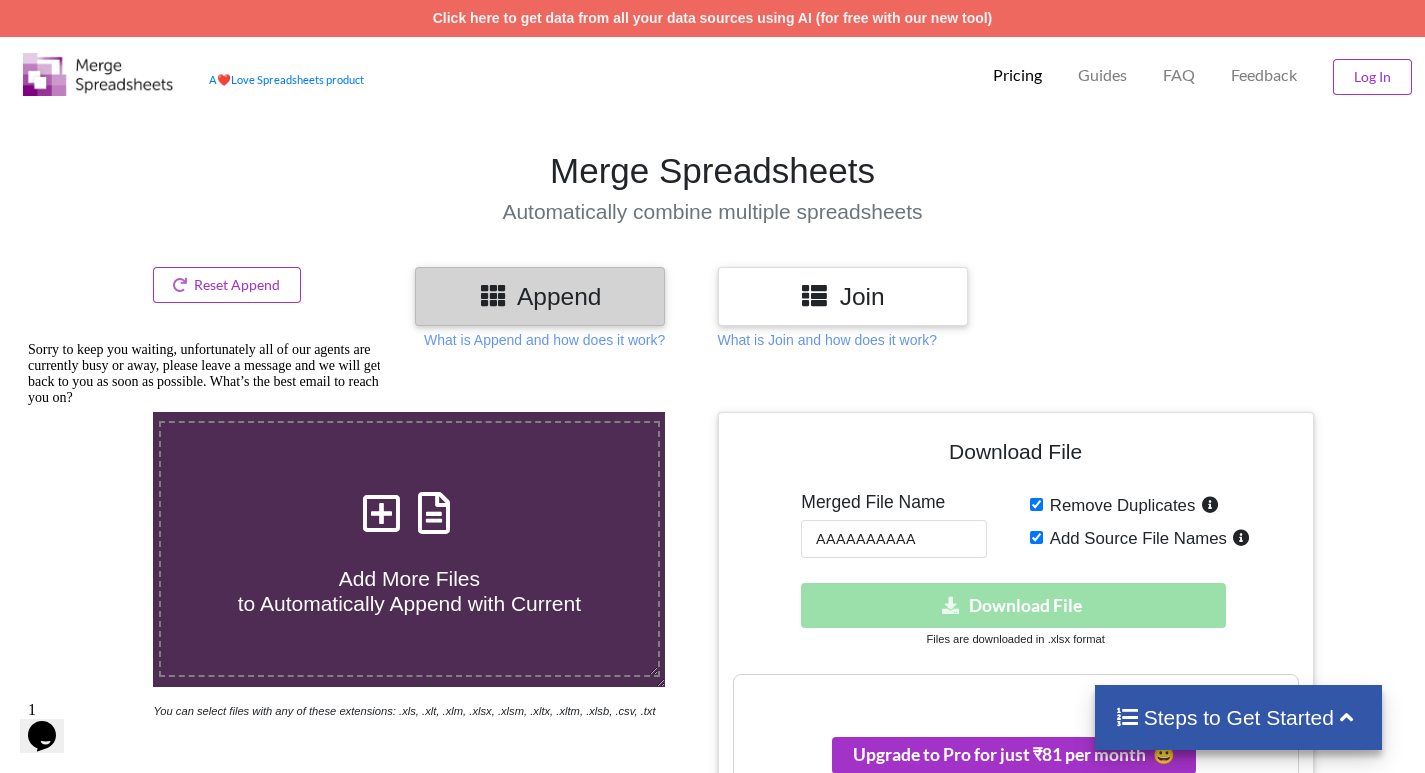 scroll, scrollTop: 500, scrollLeft: 0, axis: vertical 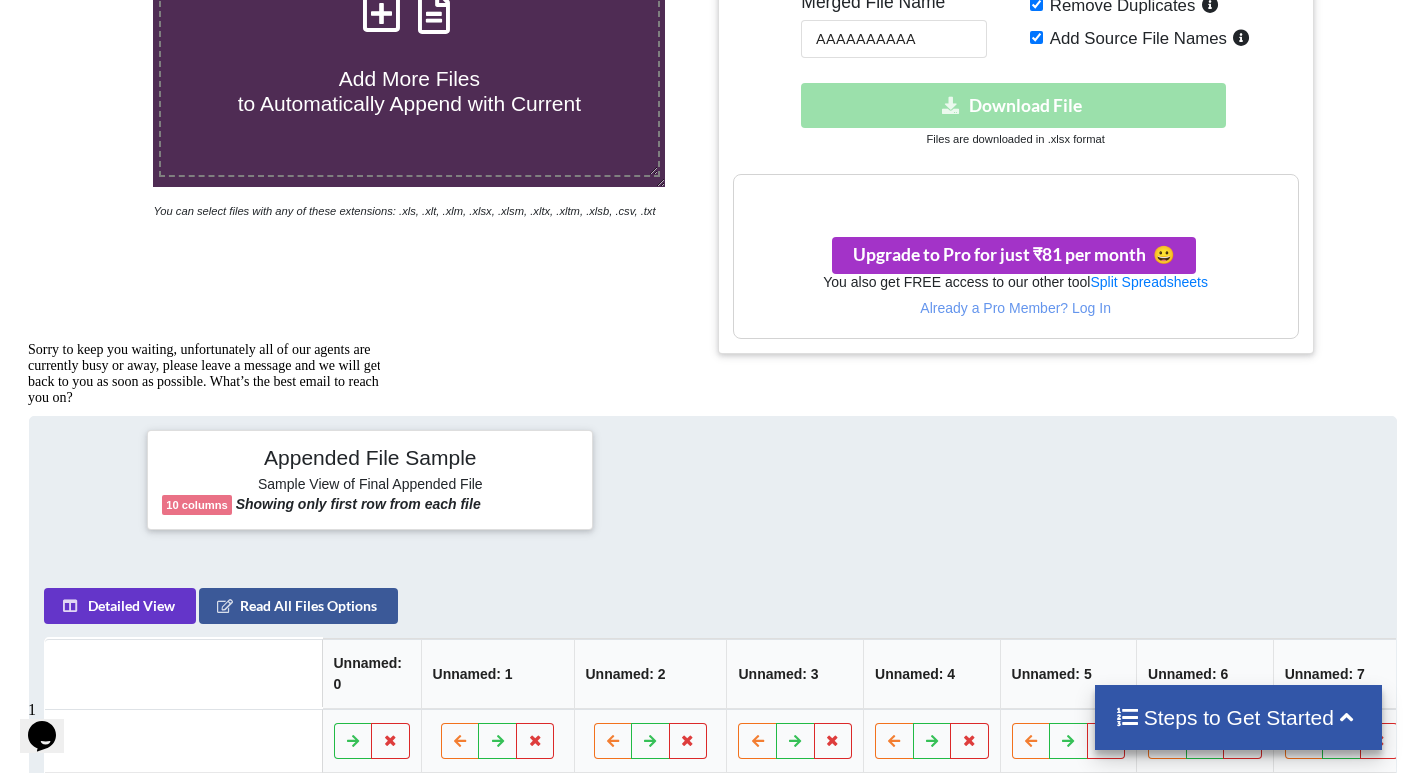 click on "Download hidden Download File" at bounding box center (1016, 105) 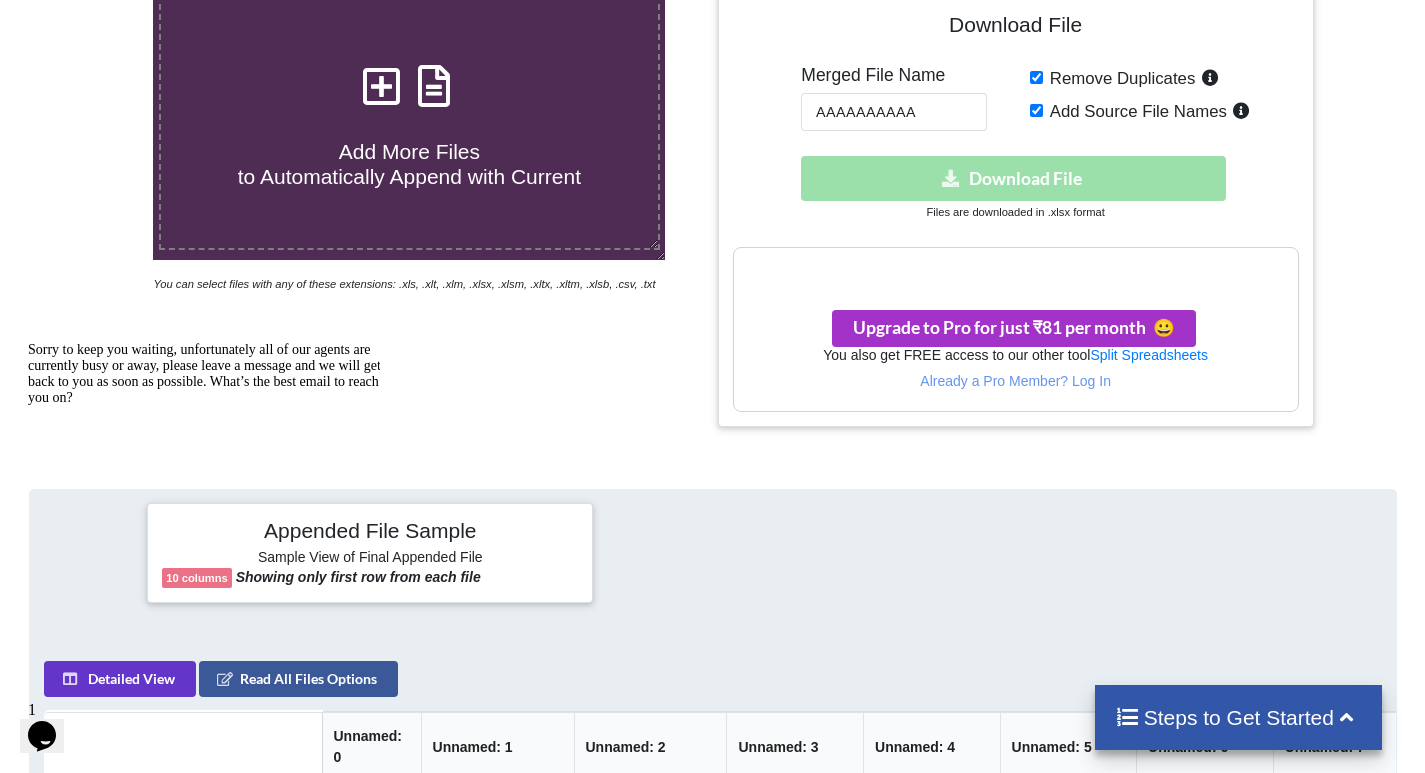 scroll, scrollTop: 400, scrollLeft: 0, axis: vertical 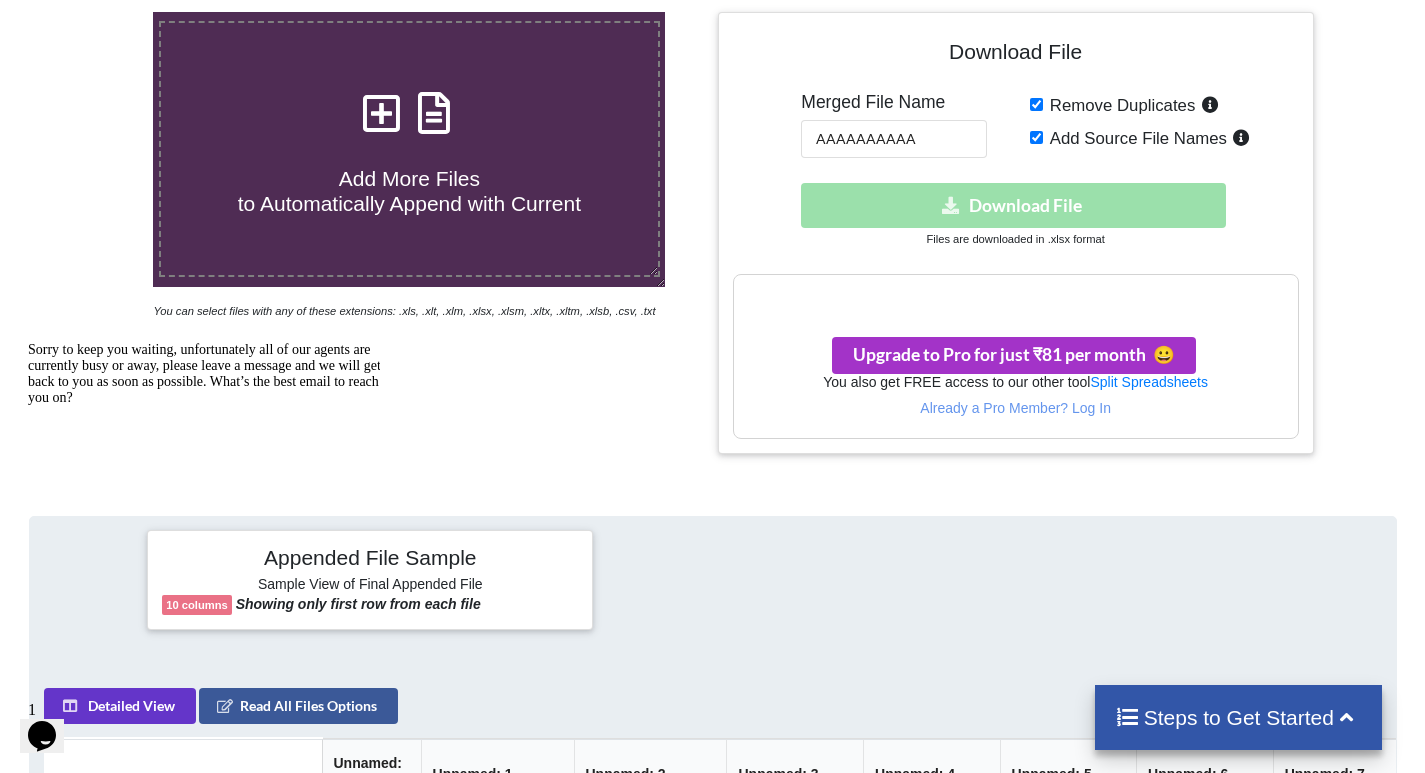 click on "Download hidden Download File" at bounding box center (1016, 205) 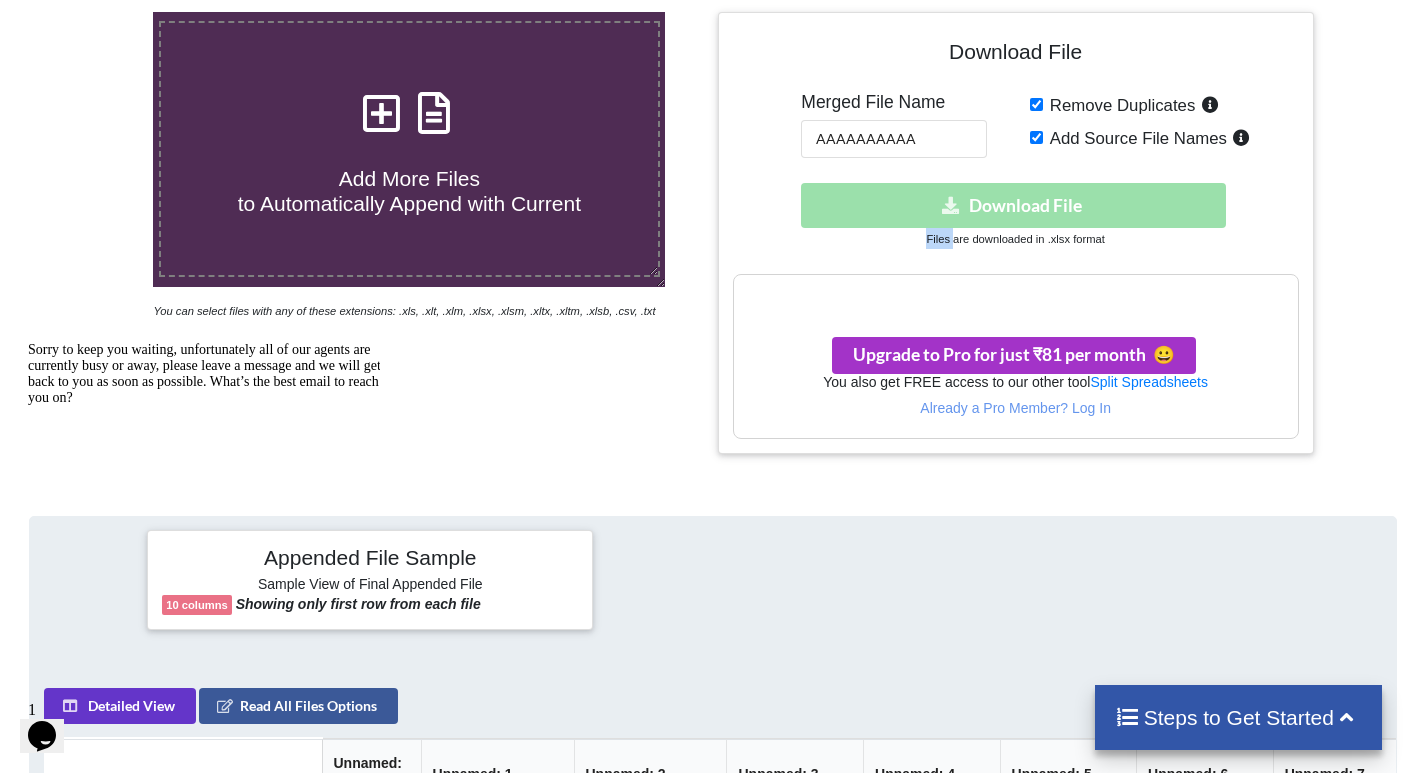 click on "Download hidden Download File" at bounding box center [1016, 205] 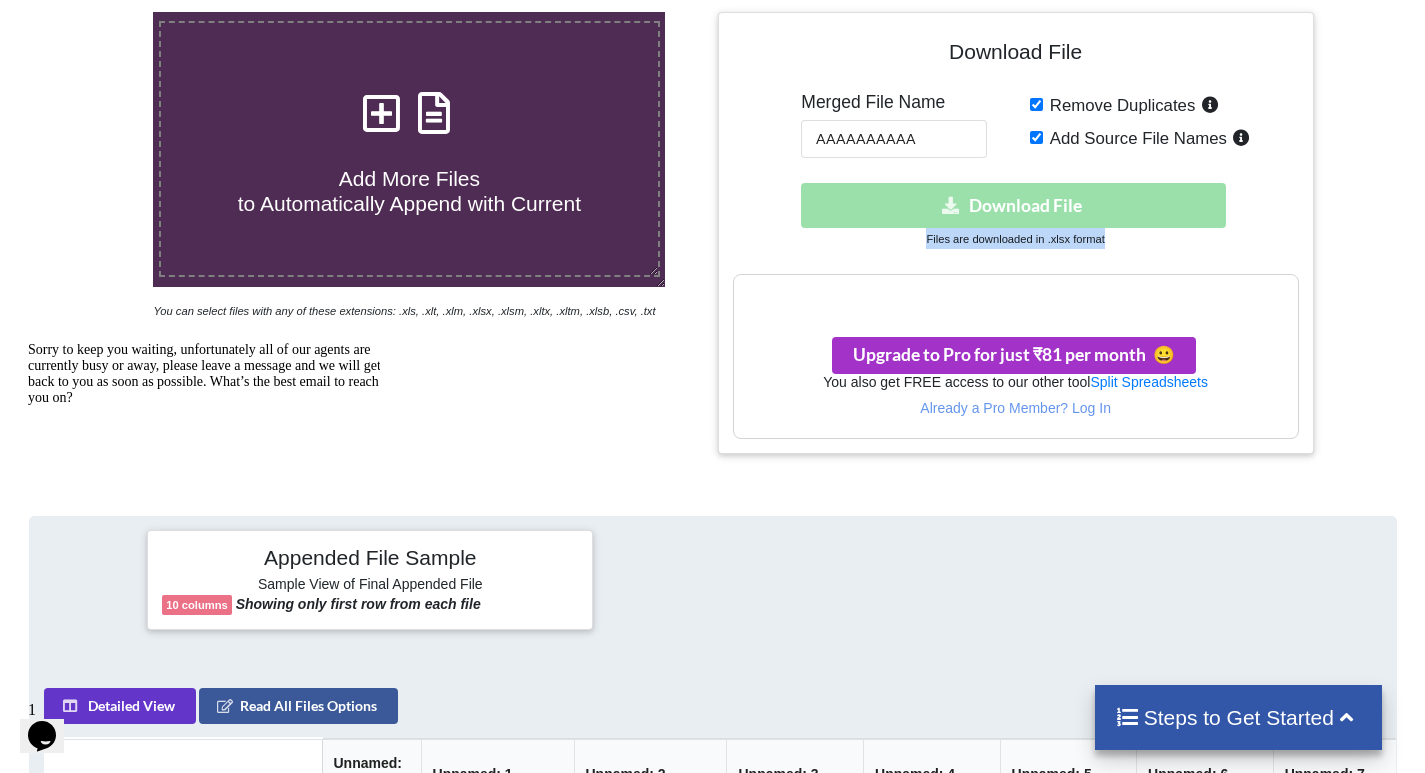 click on "Download hidden Download File" at bounding box center (1016, 205) 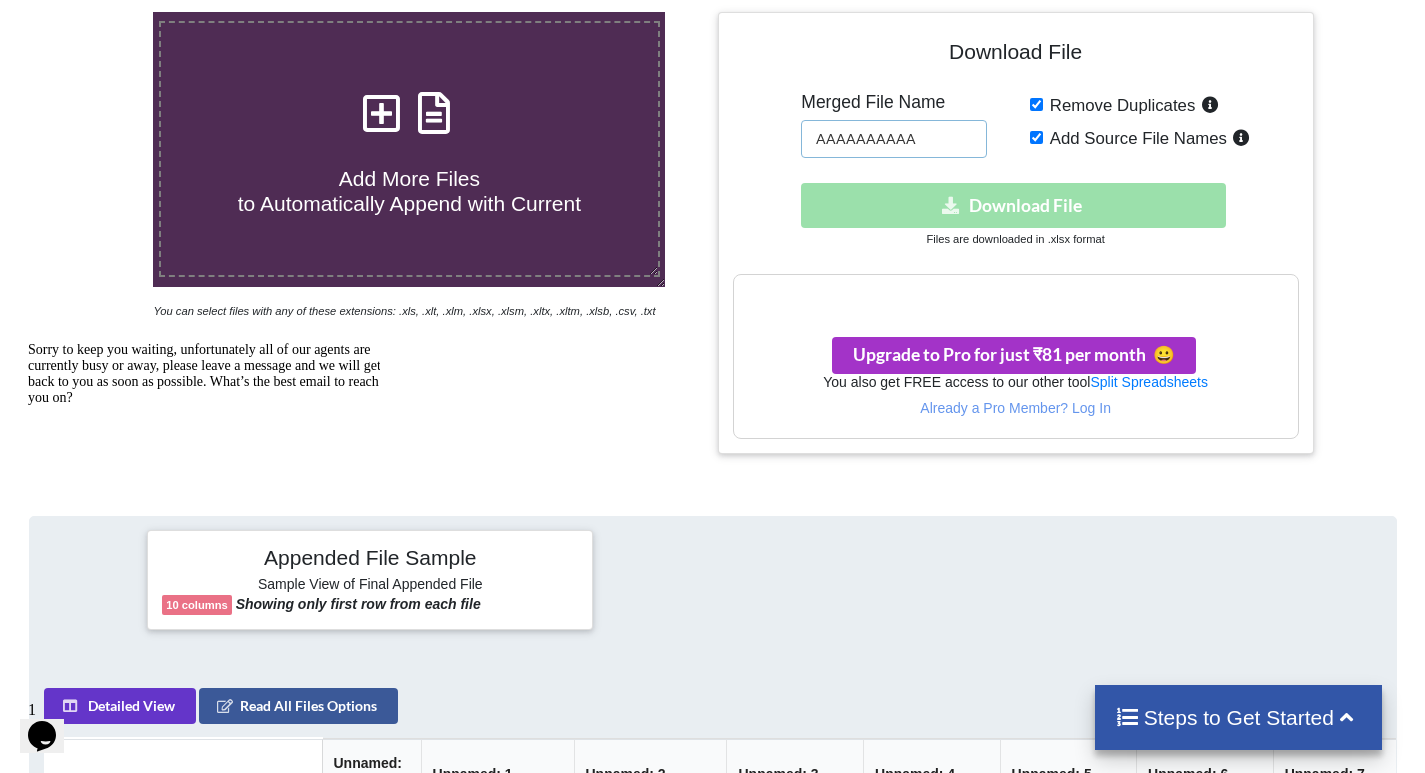 drag, startPoint x: 944, startPoint y: 150, endPoint x: 634, endPoint y: 170, distance: 310.6445 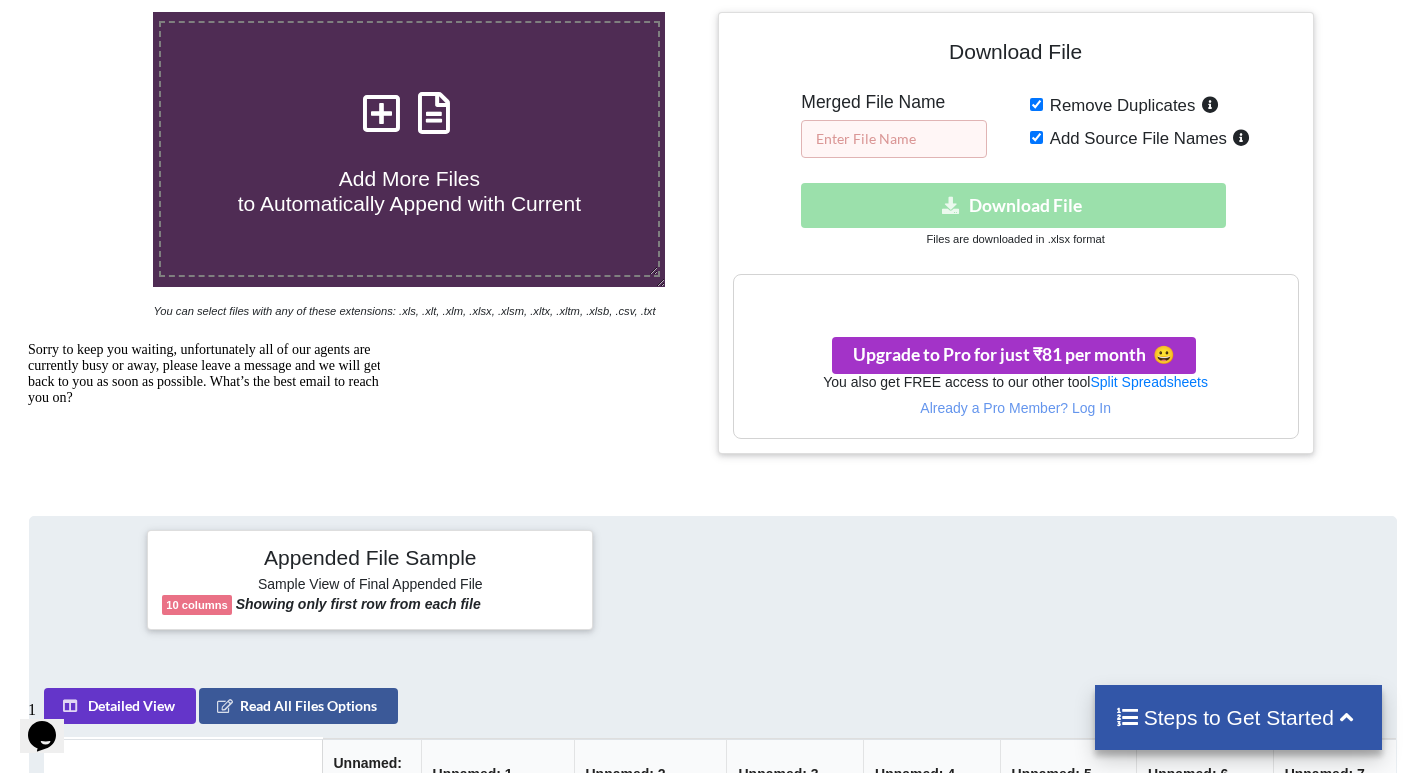 type 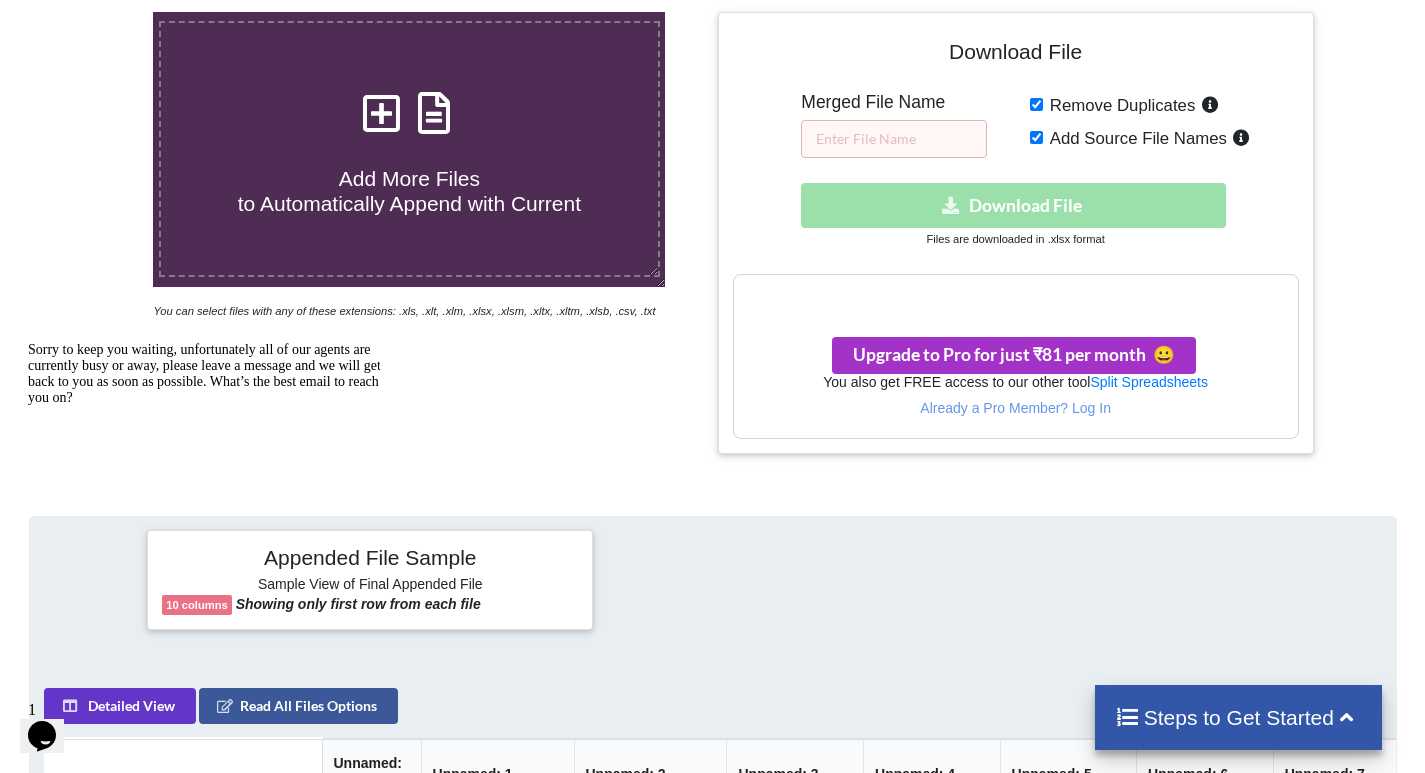 click on "Download hidden Download File" at bounding box center [1016, 205] 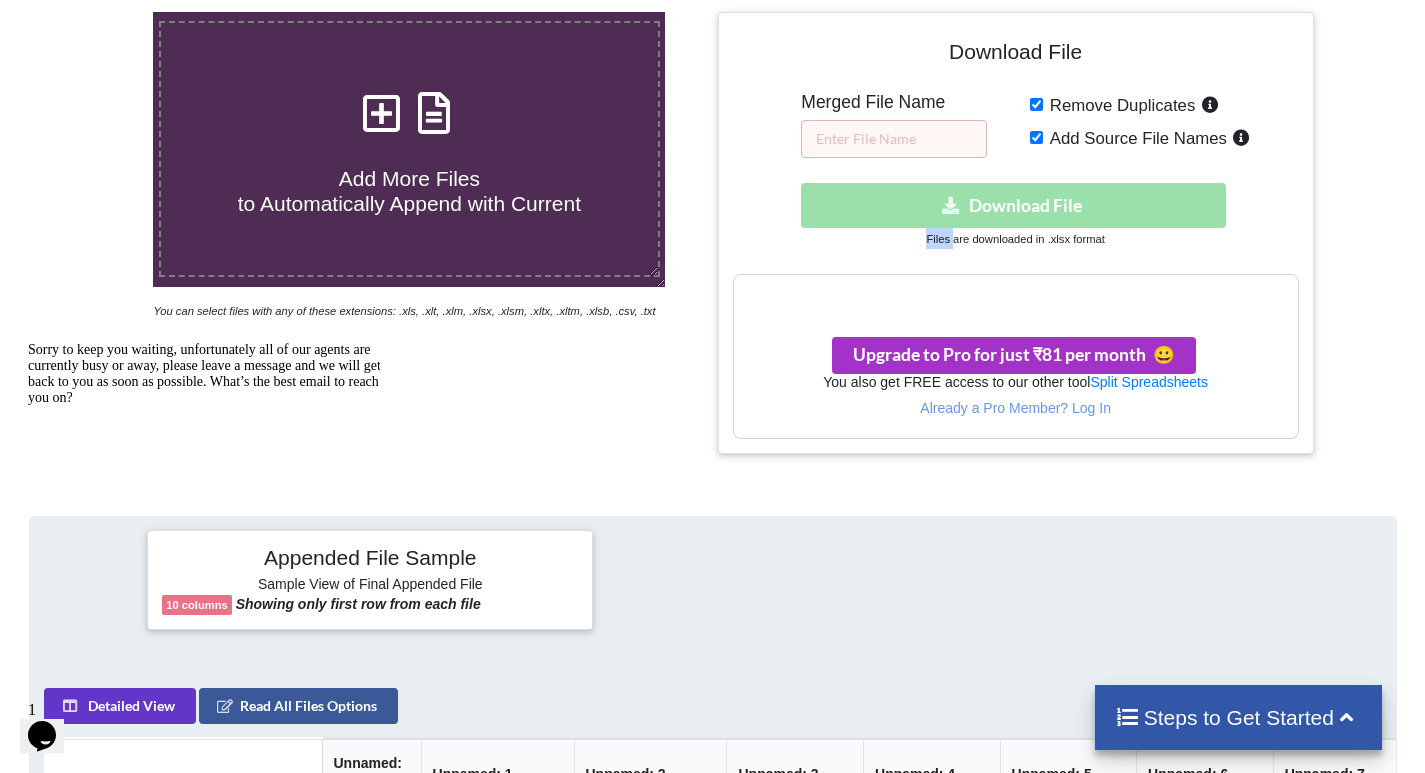 click on "Download hidden Download File" at bounding box center [1016, 205] 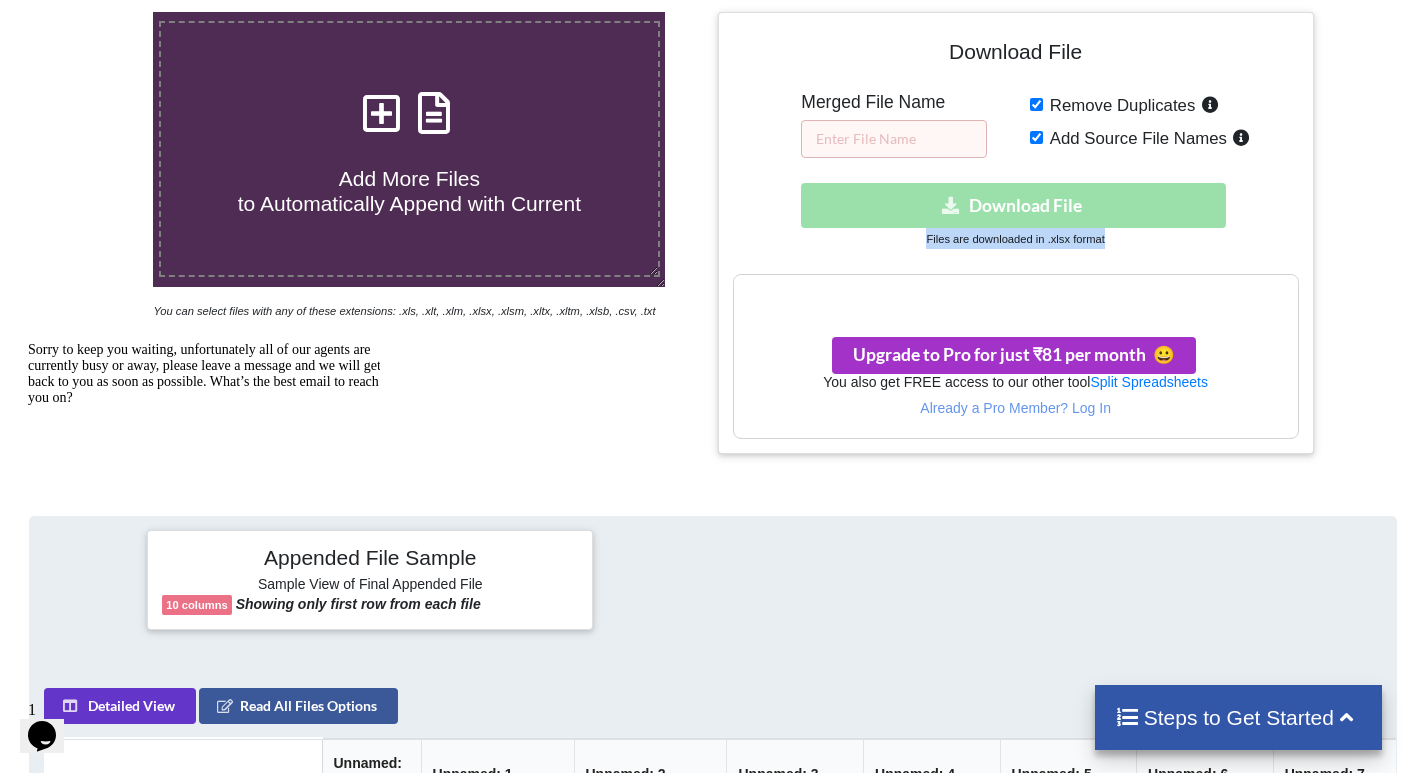 click on "Download hidden Download File" at bounding box center [1016, 205] 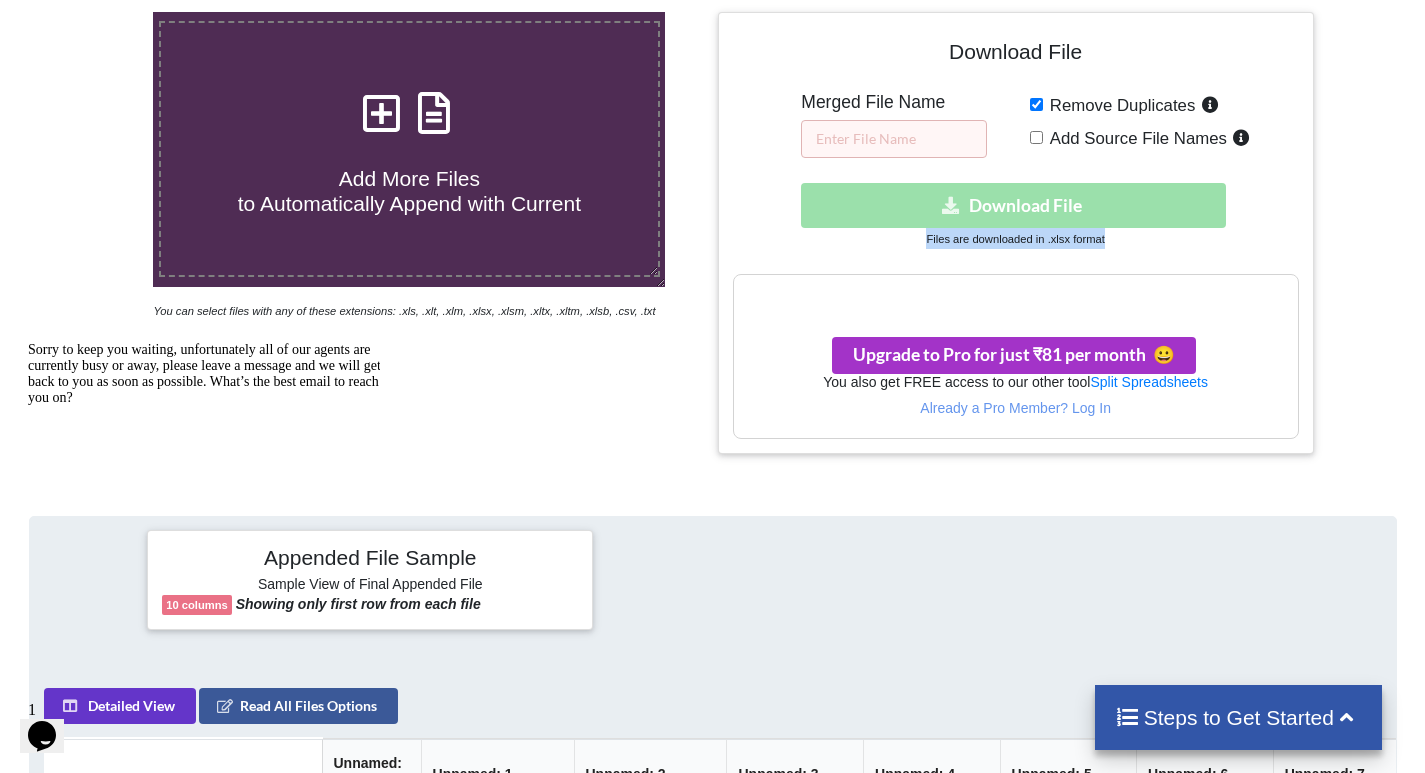 checkbox on "false" 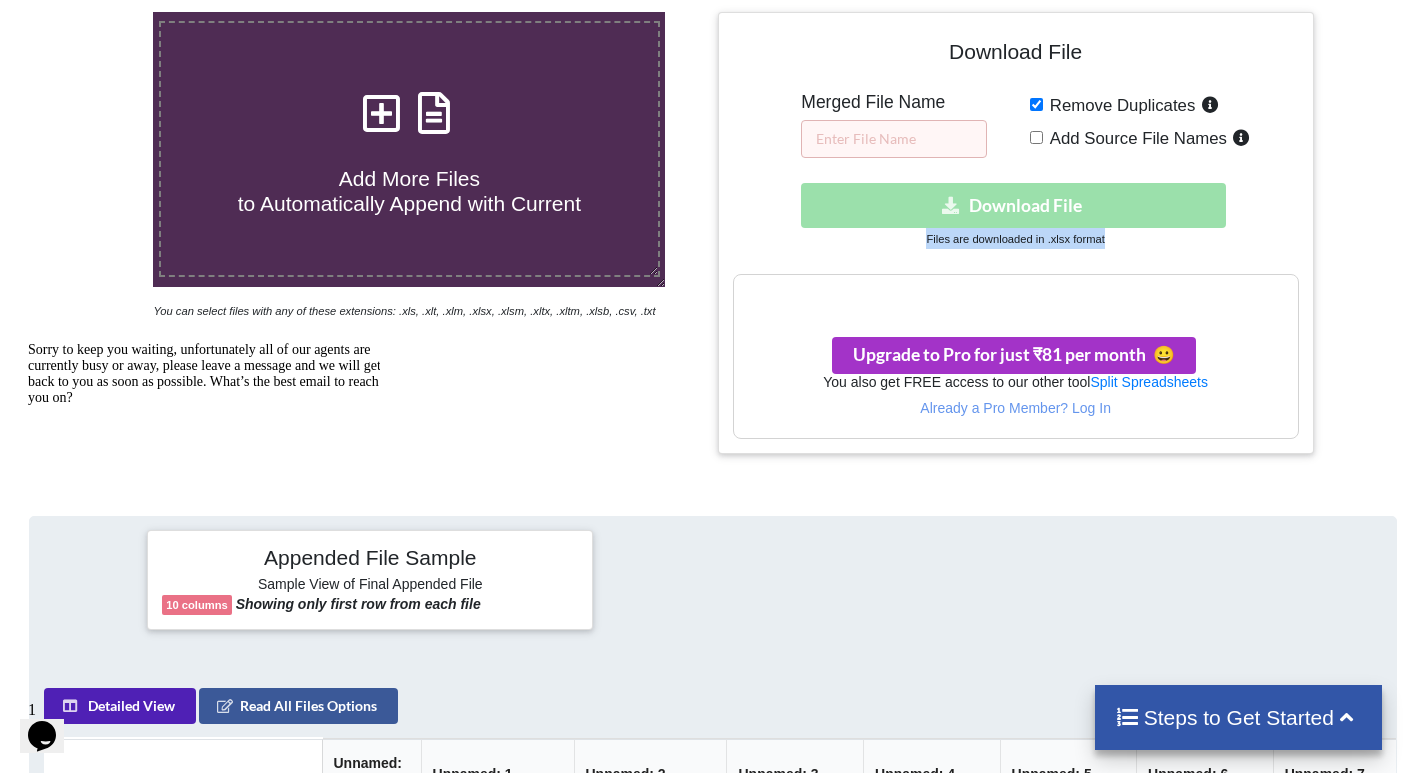 click on "Detailed View" at bounding box center [119, 706] 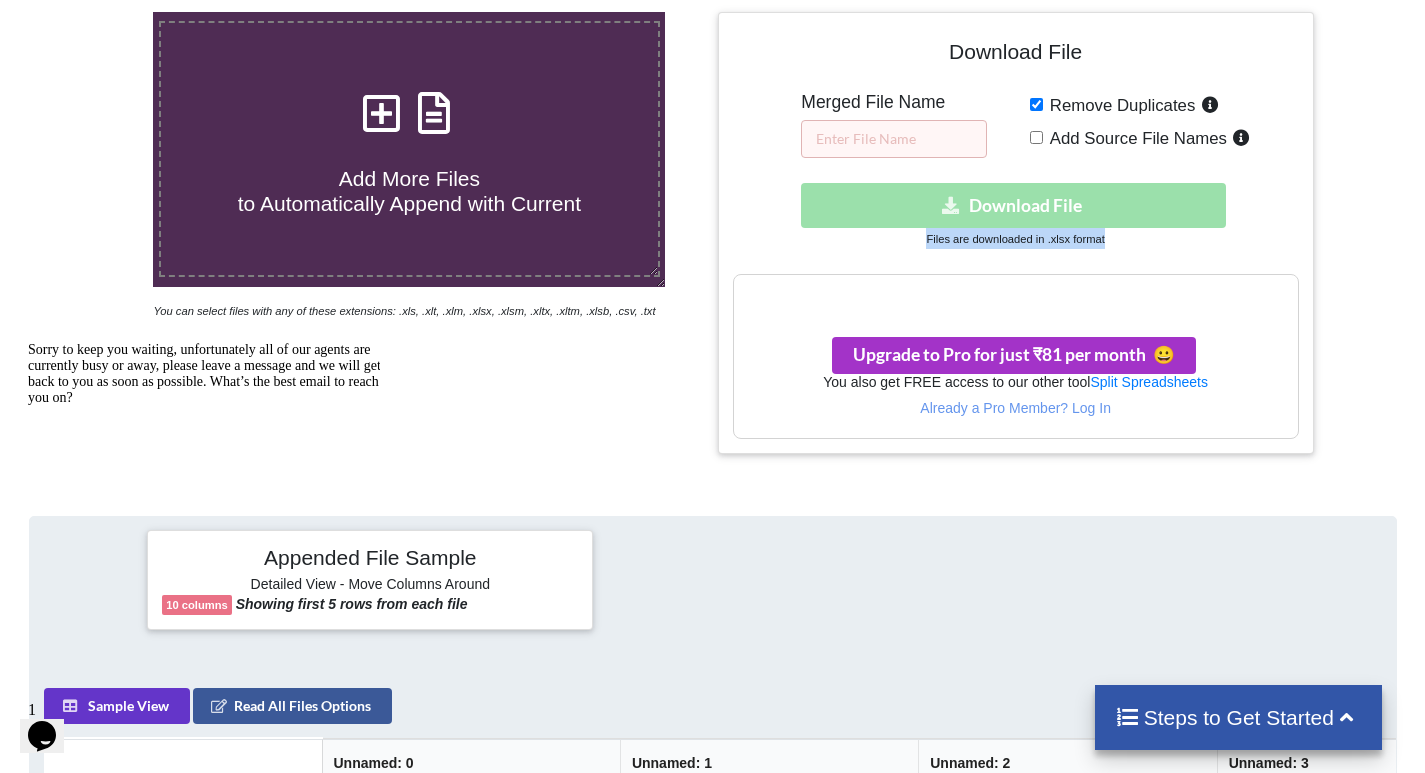 click 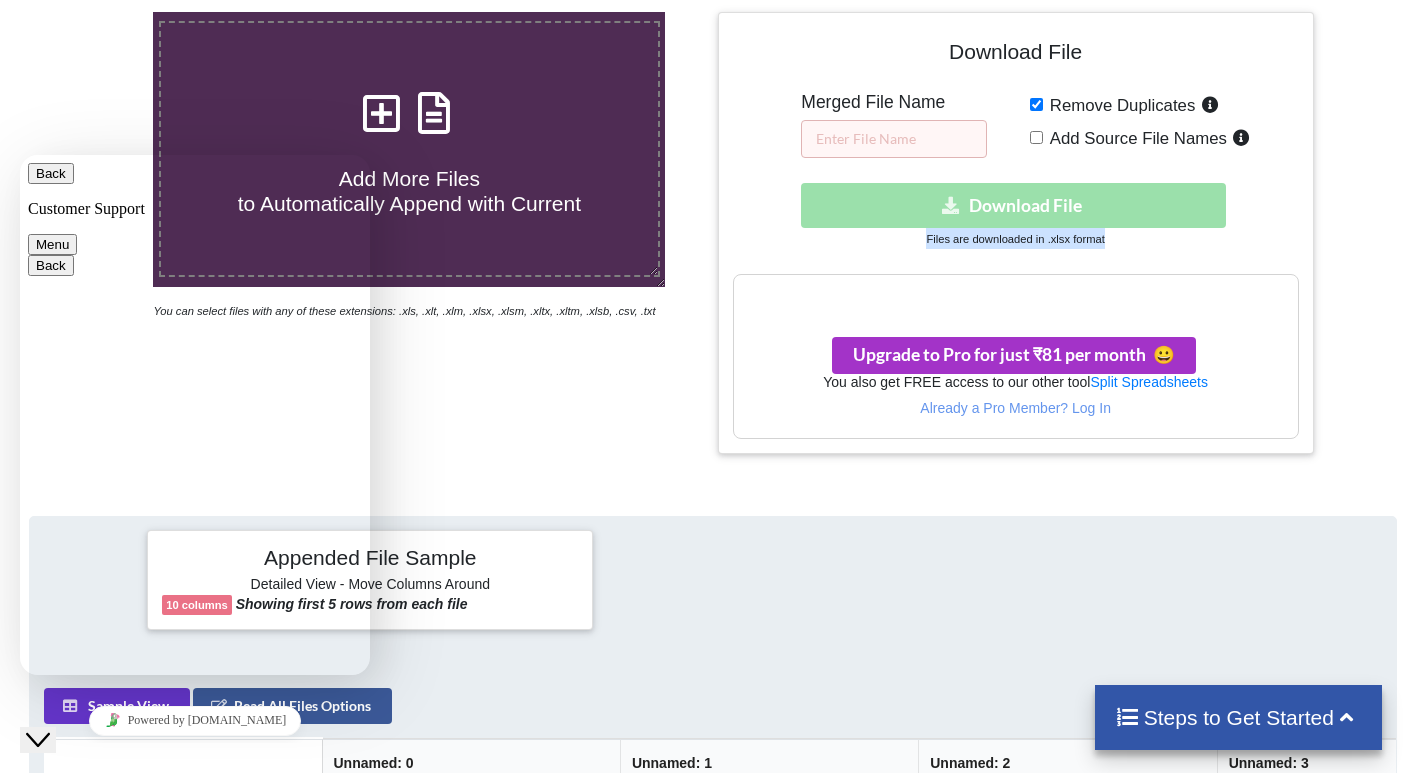 scroll, scrollTop: 397, scrollLeft: 0, axis: vertical 